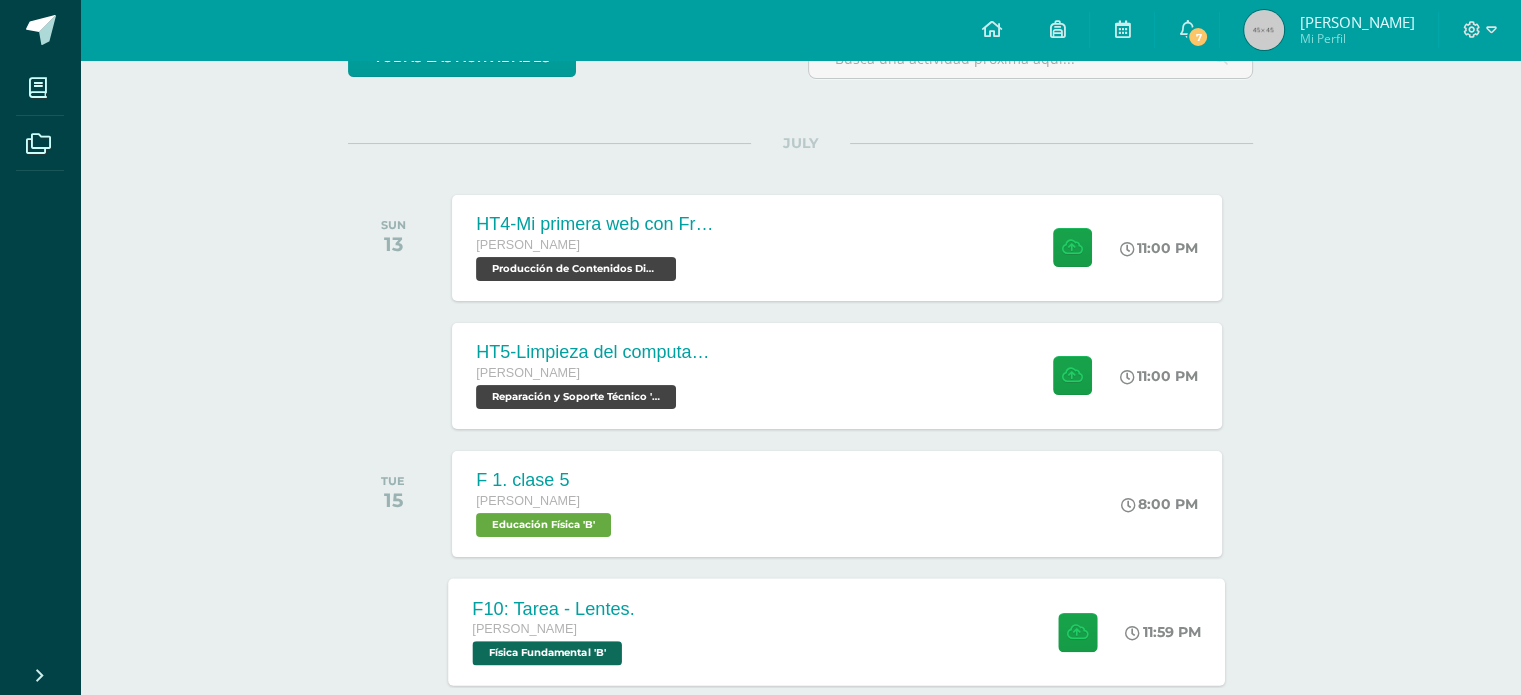scroll, scrollTop: 100, scrollLeft: 0, axis: vertical 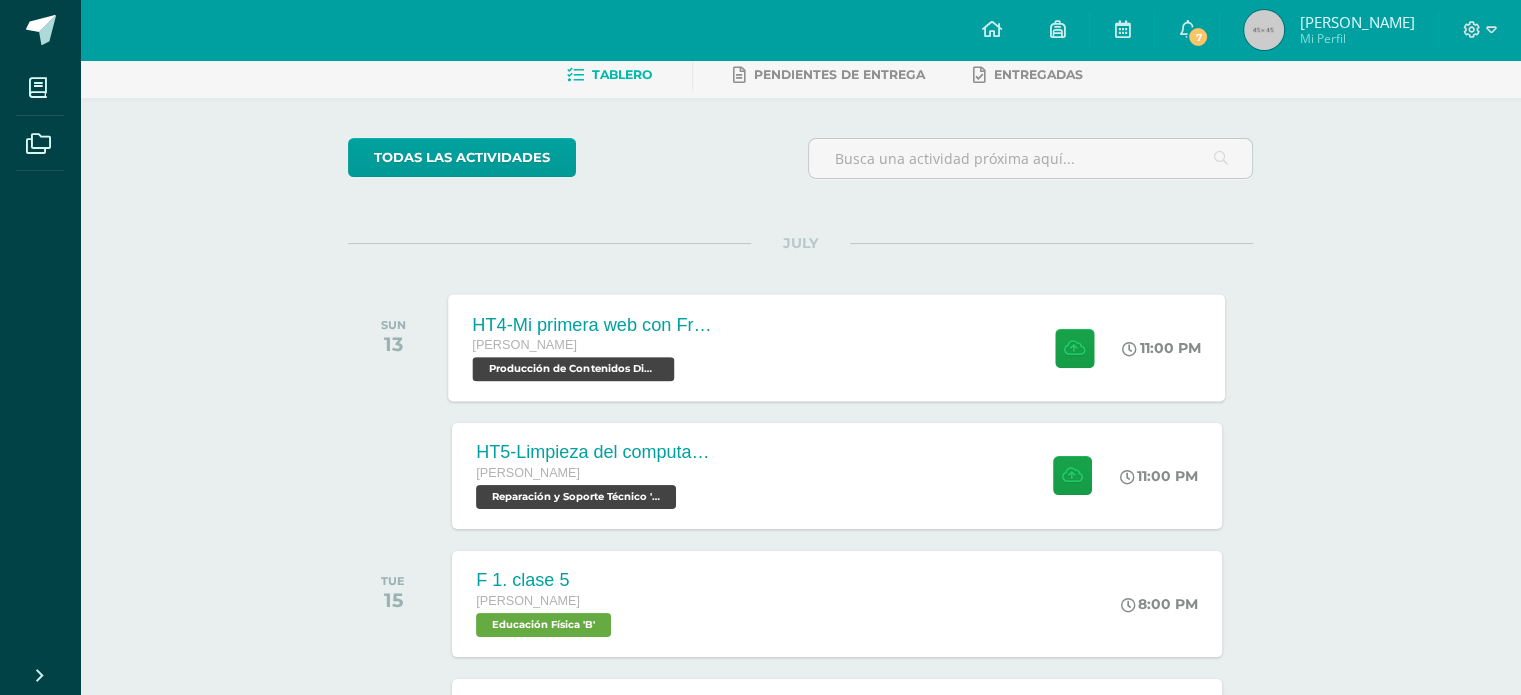click on "HT4-Mi primera web con Framework
[PERSON_NAME]
Producción de Contenidos Digitales 'B'
11:00 PM
HT4-Mi primera web con Framework
Producción de Contenidos Digitales" at bounding box center (837, 347) 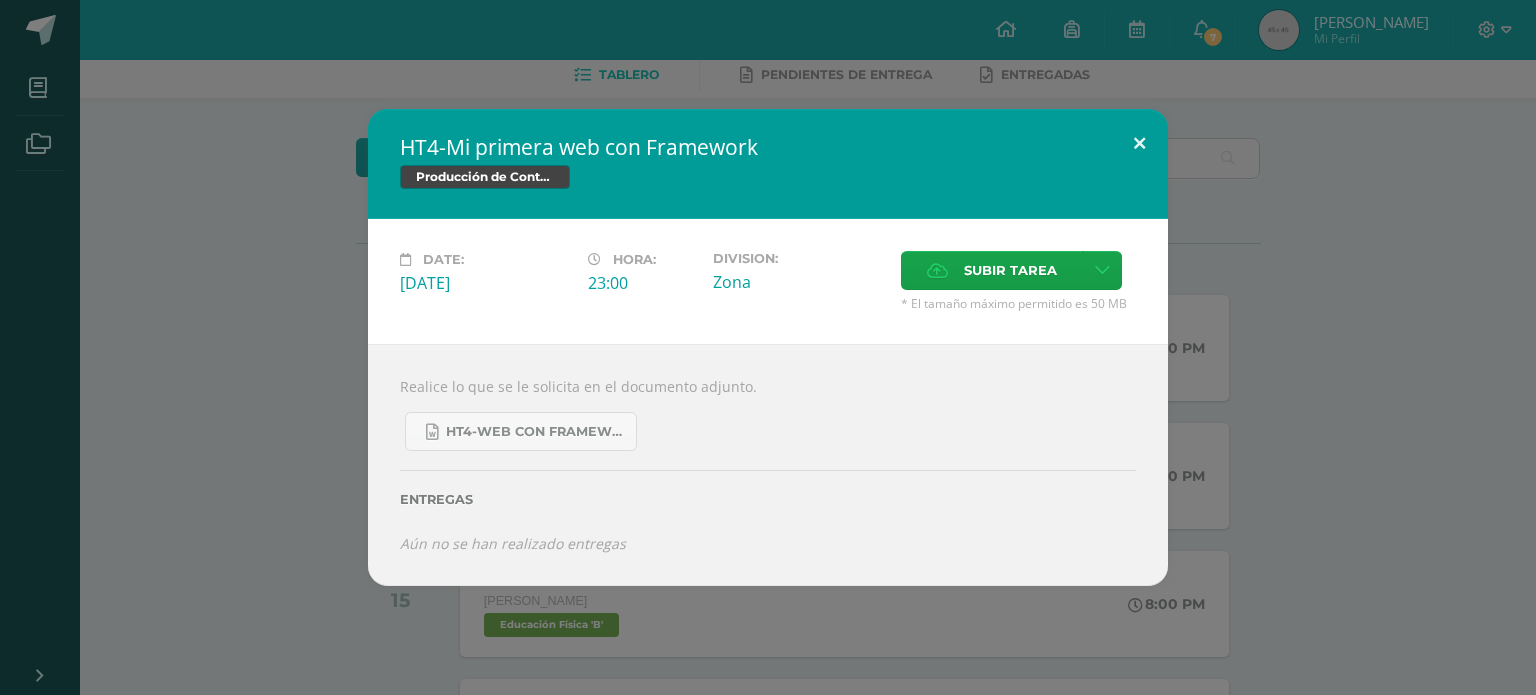 click at bounding box center (1139, 143) 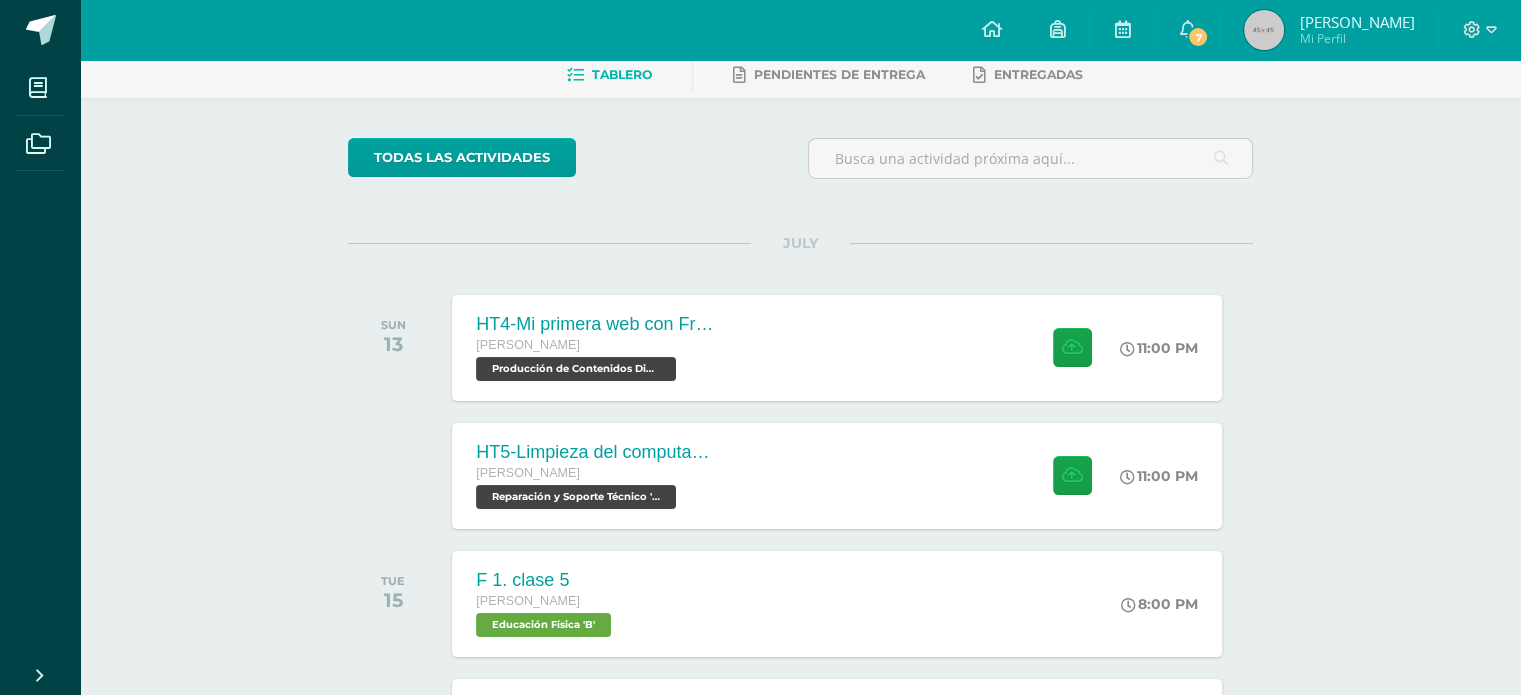 click at bounding box center (1219, 30) 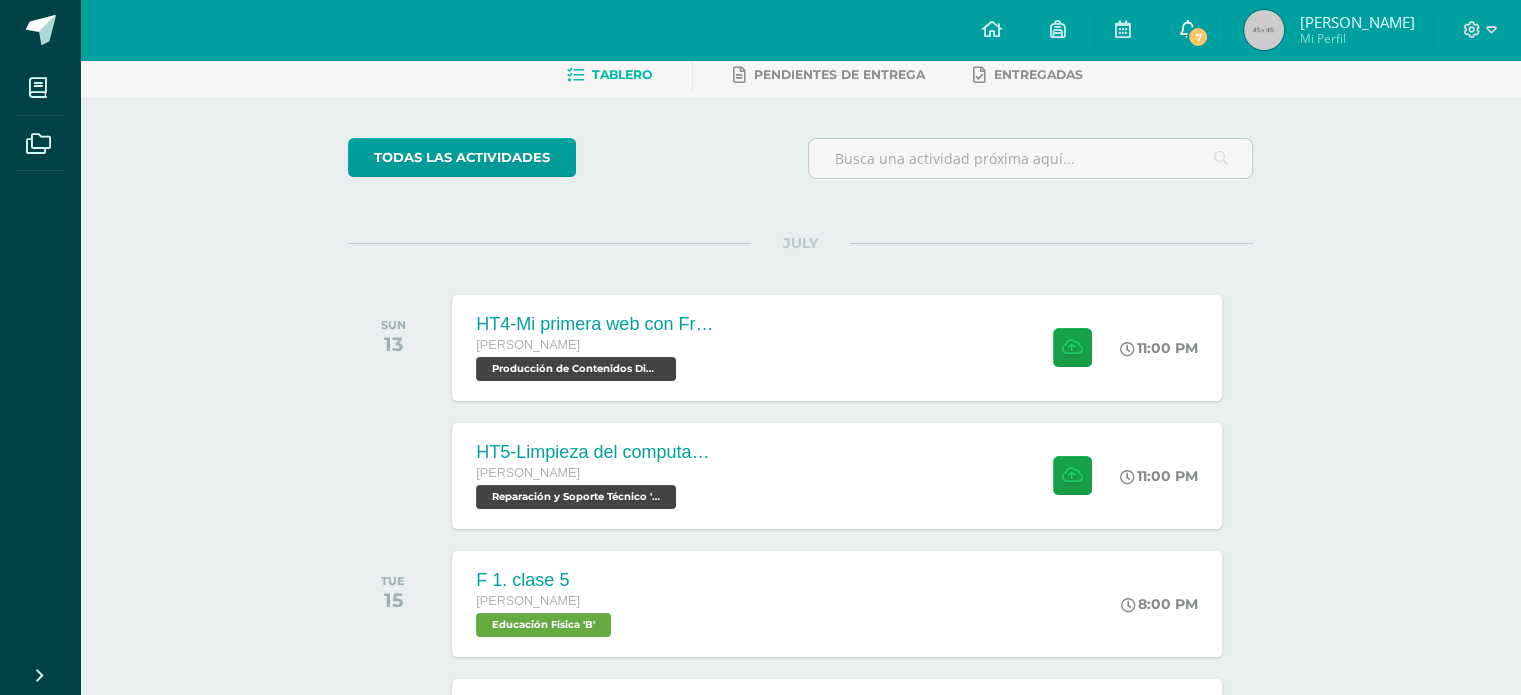 click on "7" at bounding box center [1198, 37] 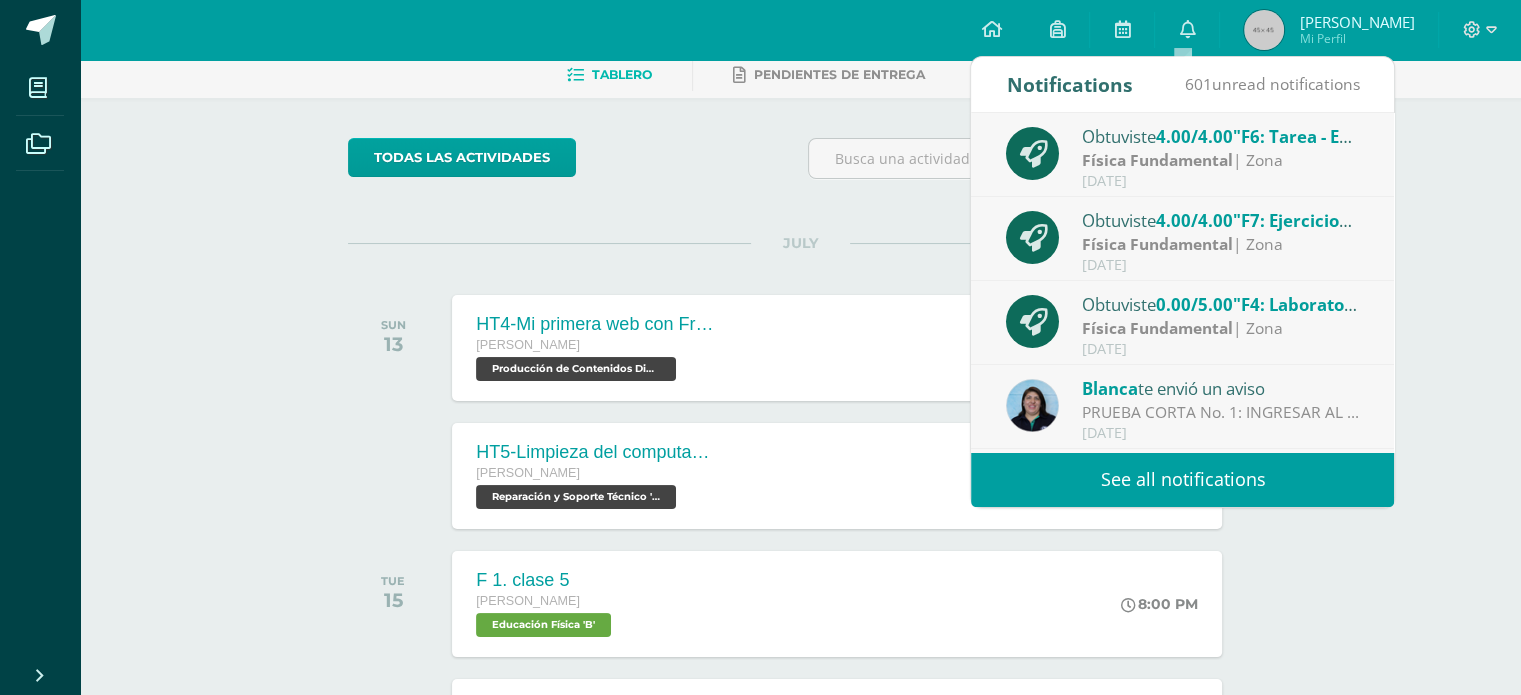 click on "0.00/5.00" at bounding box center [1194, 304] 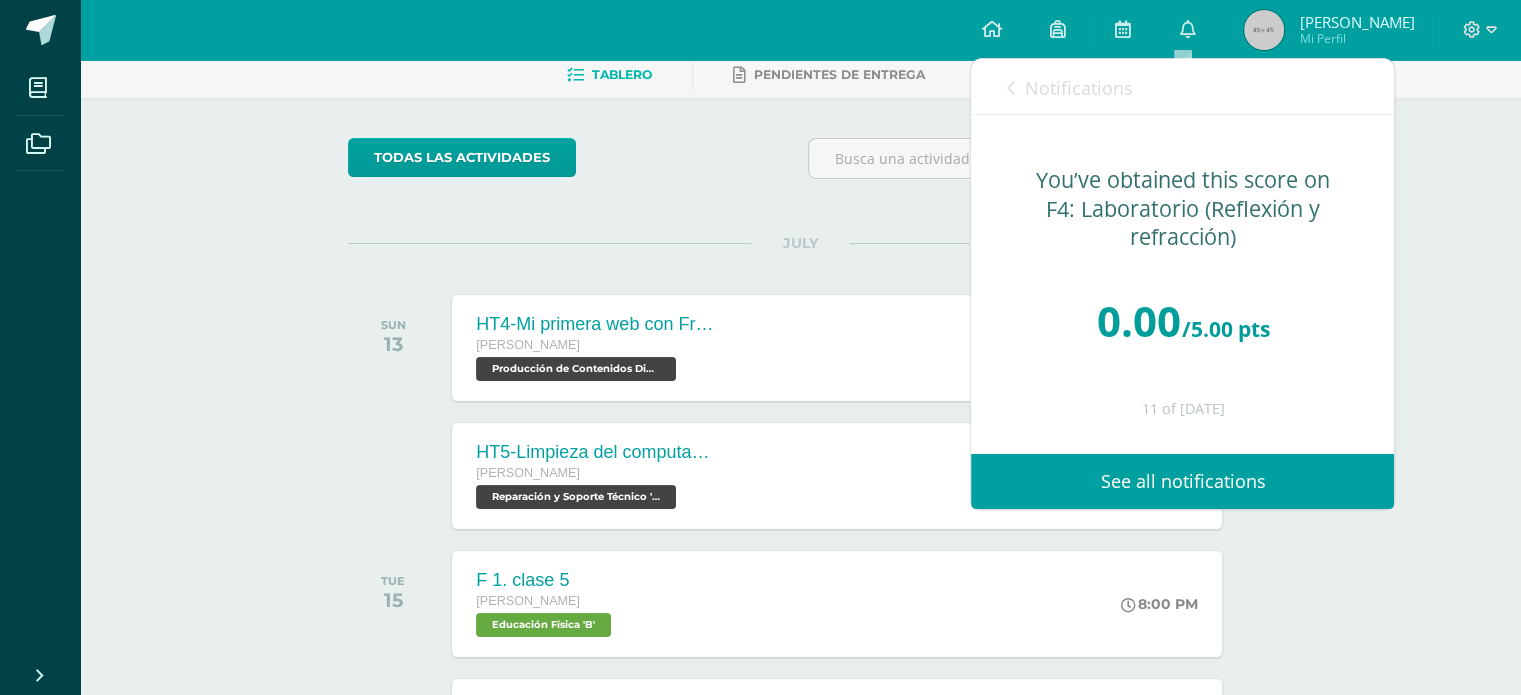 scroll, scrollTop: 400, scrollLeft: 0, axis: vertical 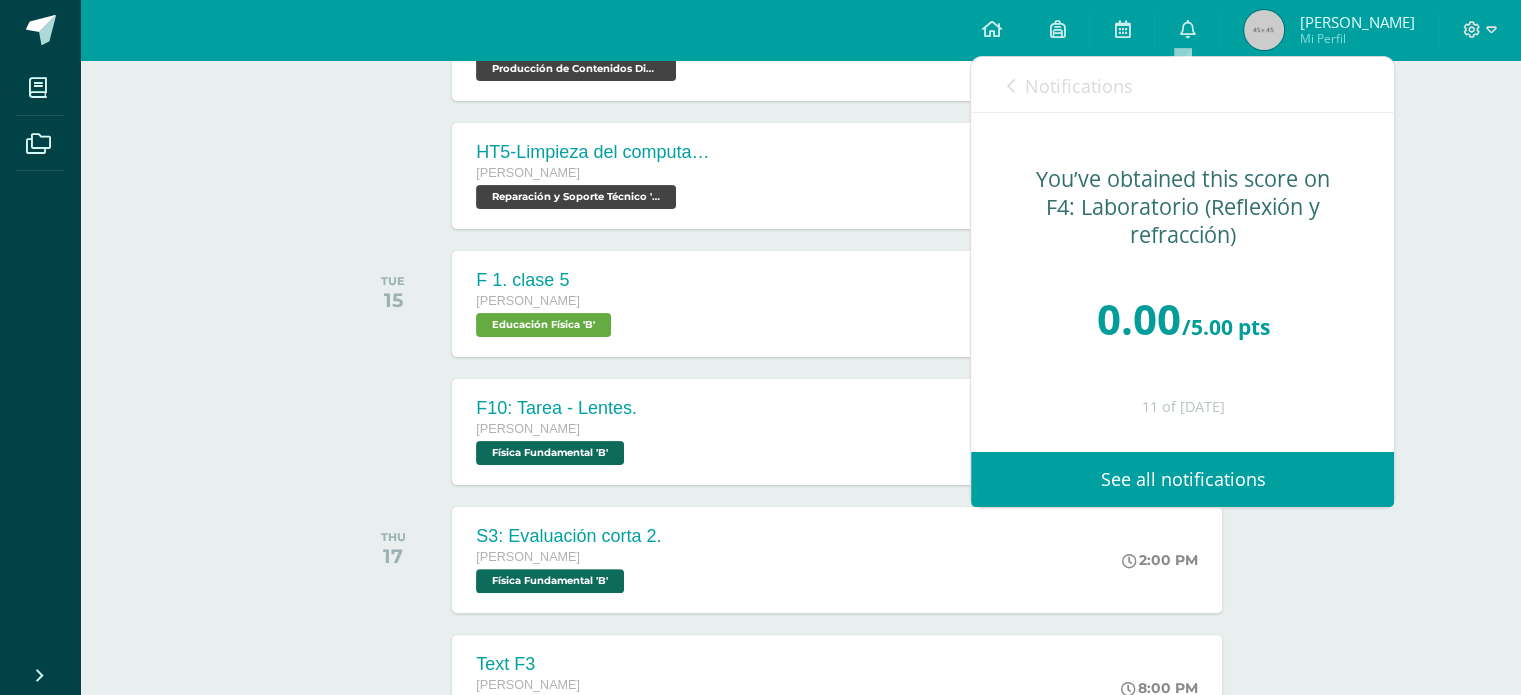 click on "Notifications" at bounding box center [1069, 85] 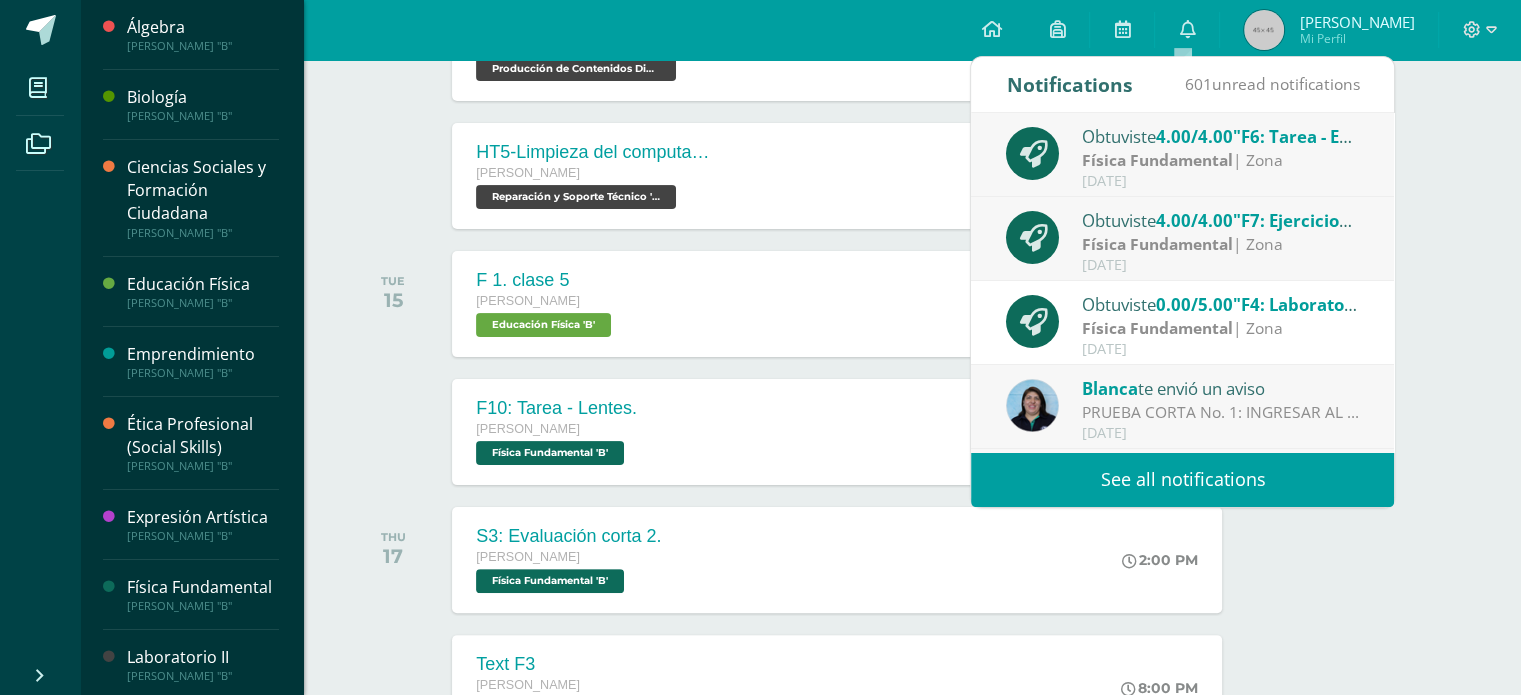 scroll, scrollTop: 0, scrollLeft: 0, axis: both 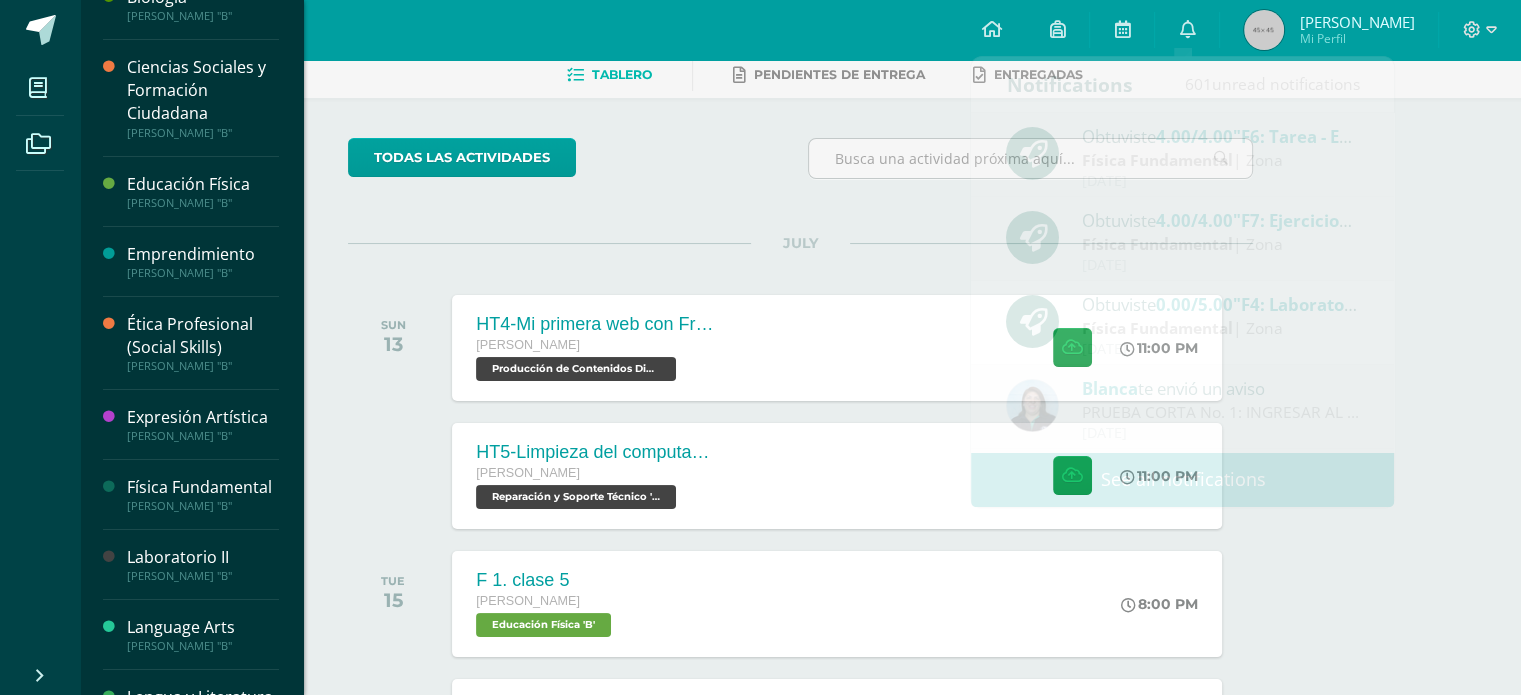 click on "[PERSON_NAME]
"B"" at bounding box center [203, 506] 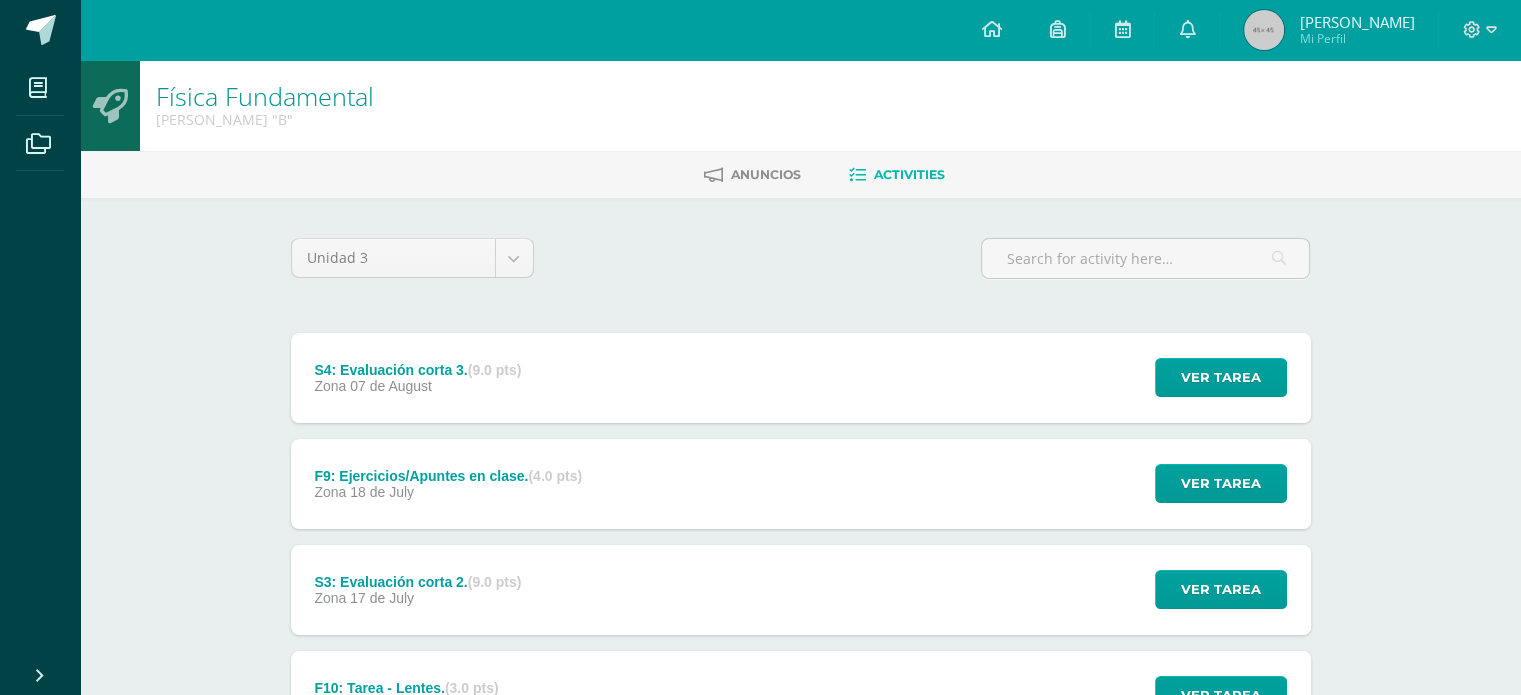 scroll, scrollTop: 400, scrollLeft: 0, axis: vertical 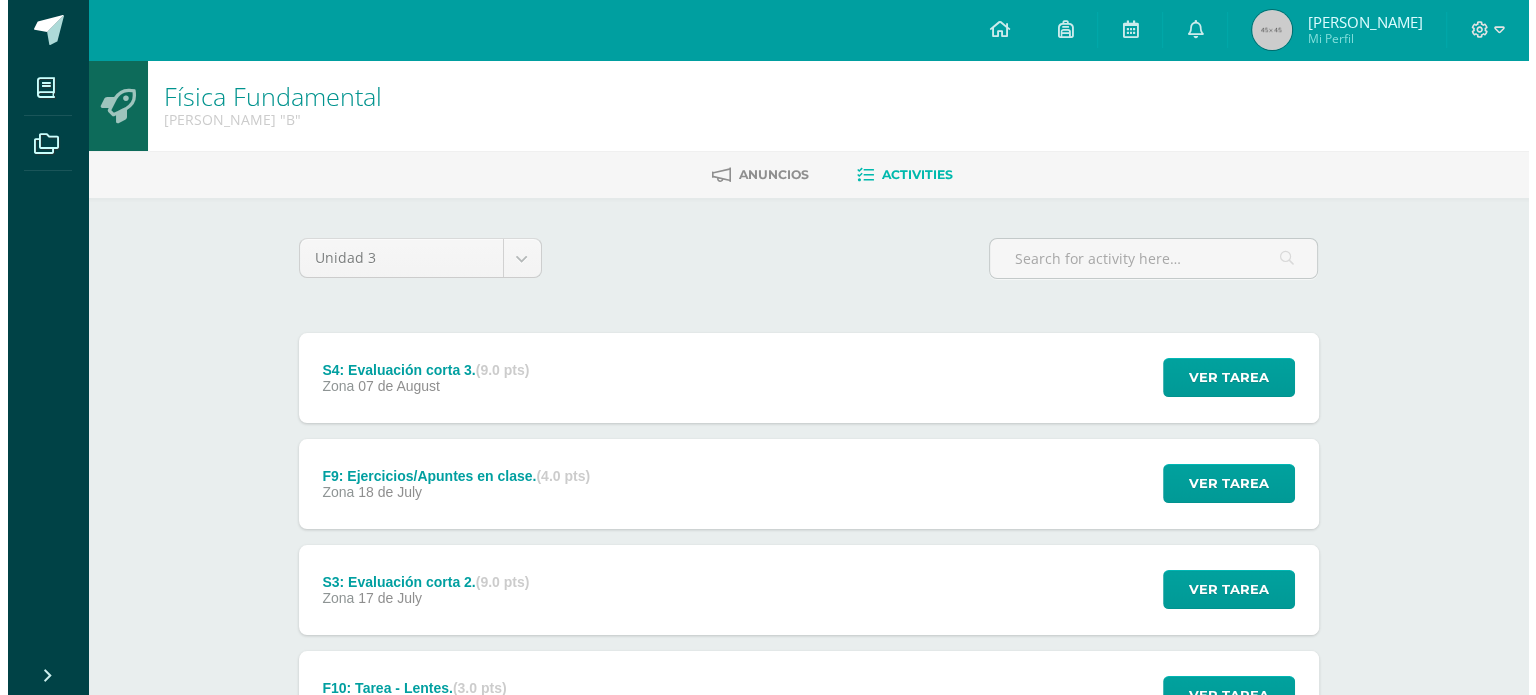 click on "F7: Ejercicios/ Laboratorio Tipos de Espejo
Física Fundamental
Date:
Thursday 10 de July
Hora:
23:59
Division:
Cancel" 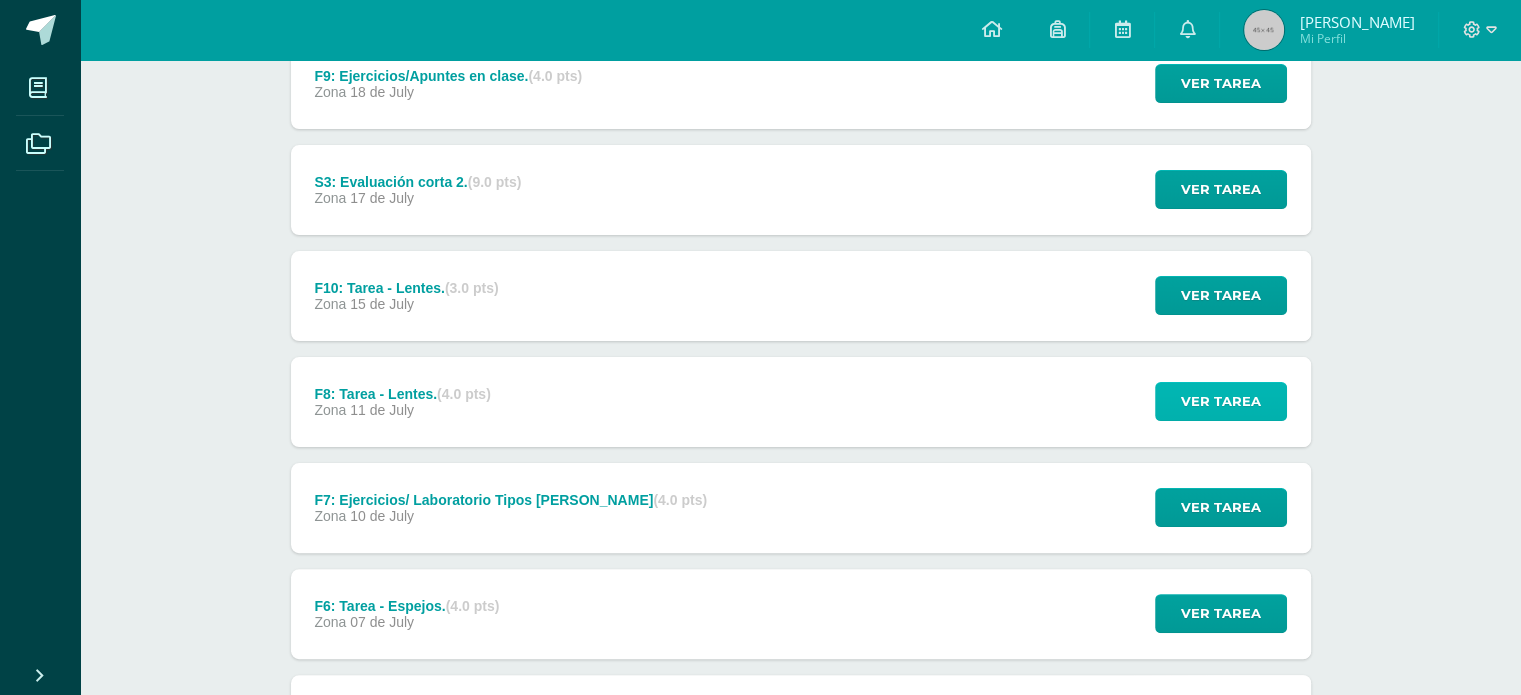 click on "Ver tarea" at bounding box center [1221, 401] 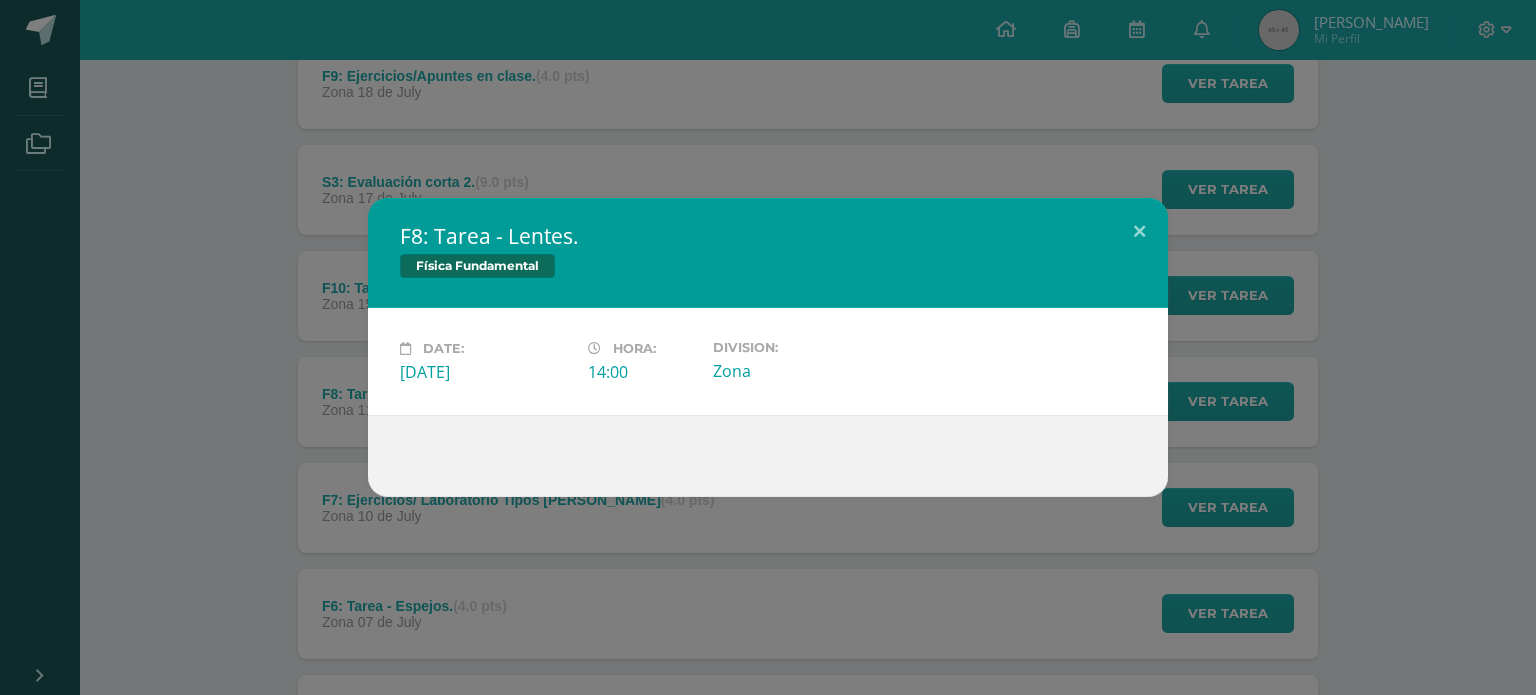 drag, startPoint x: 1348, startPoint y: 325, endPoint x: 1331, endPoint y: 328, distance: 17.262676 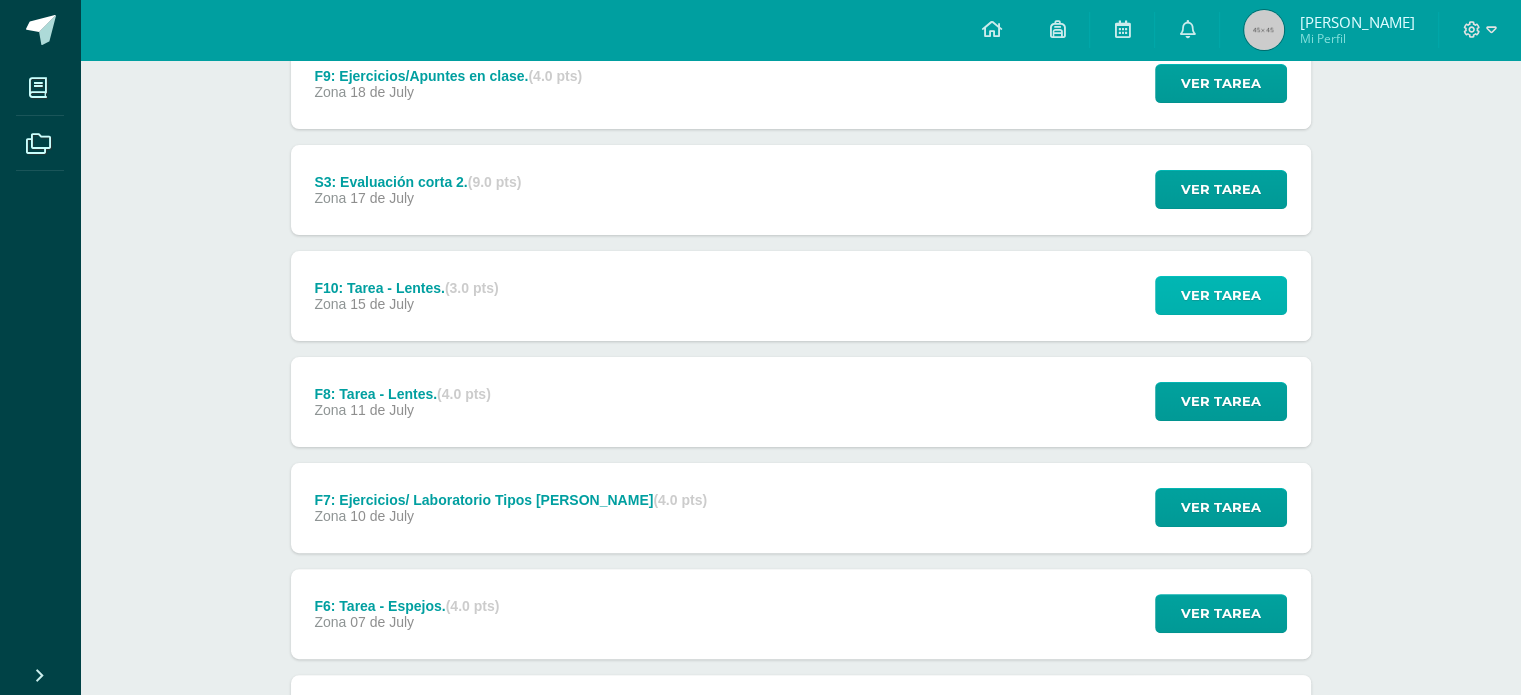 click on "Ver tarea" at bounding box center (1221, 295) 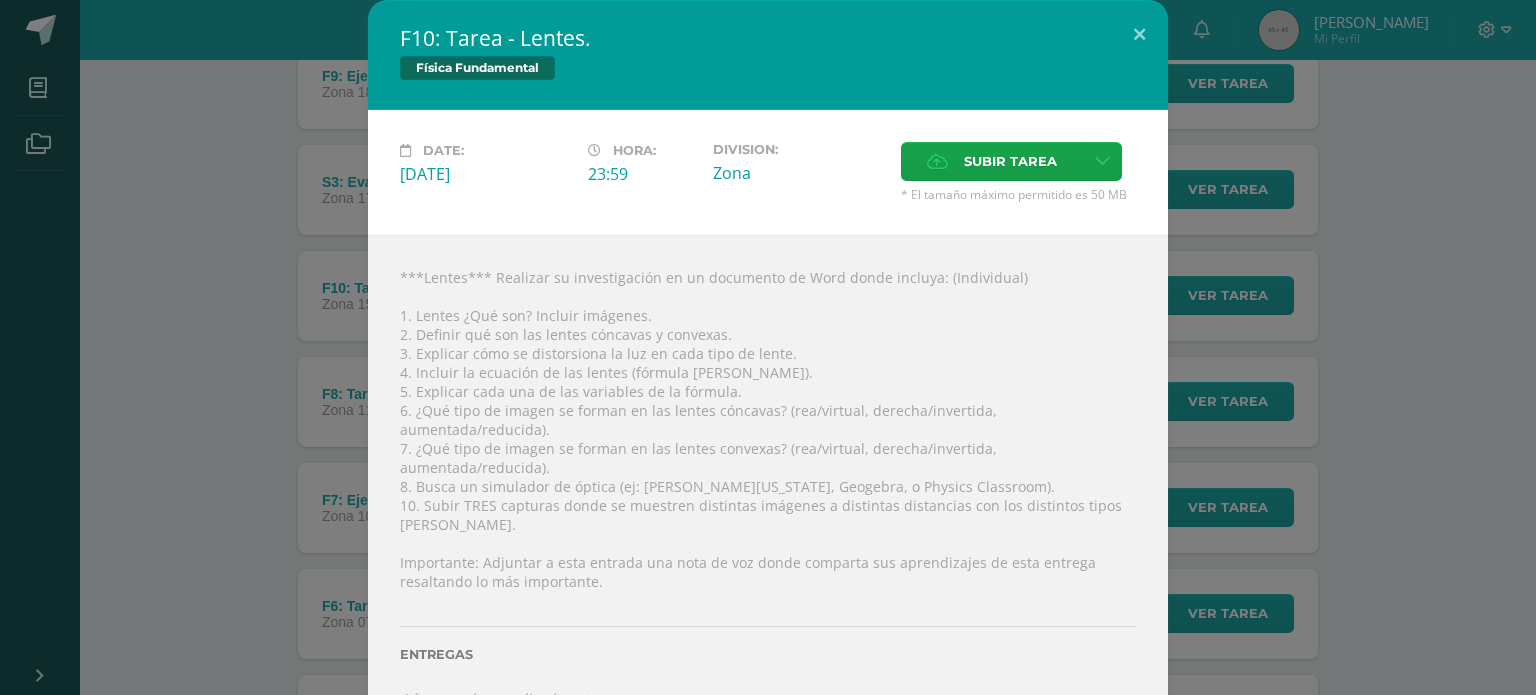click on "F10: Tarea - Lentes.
Física Fundamental
Date:
Tuesday 15 de July
Hora:
23:59
Division:
Subir tarea" at bounding box center (768, 370) 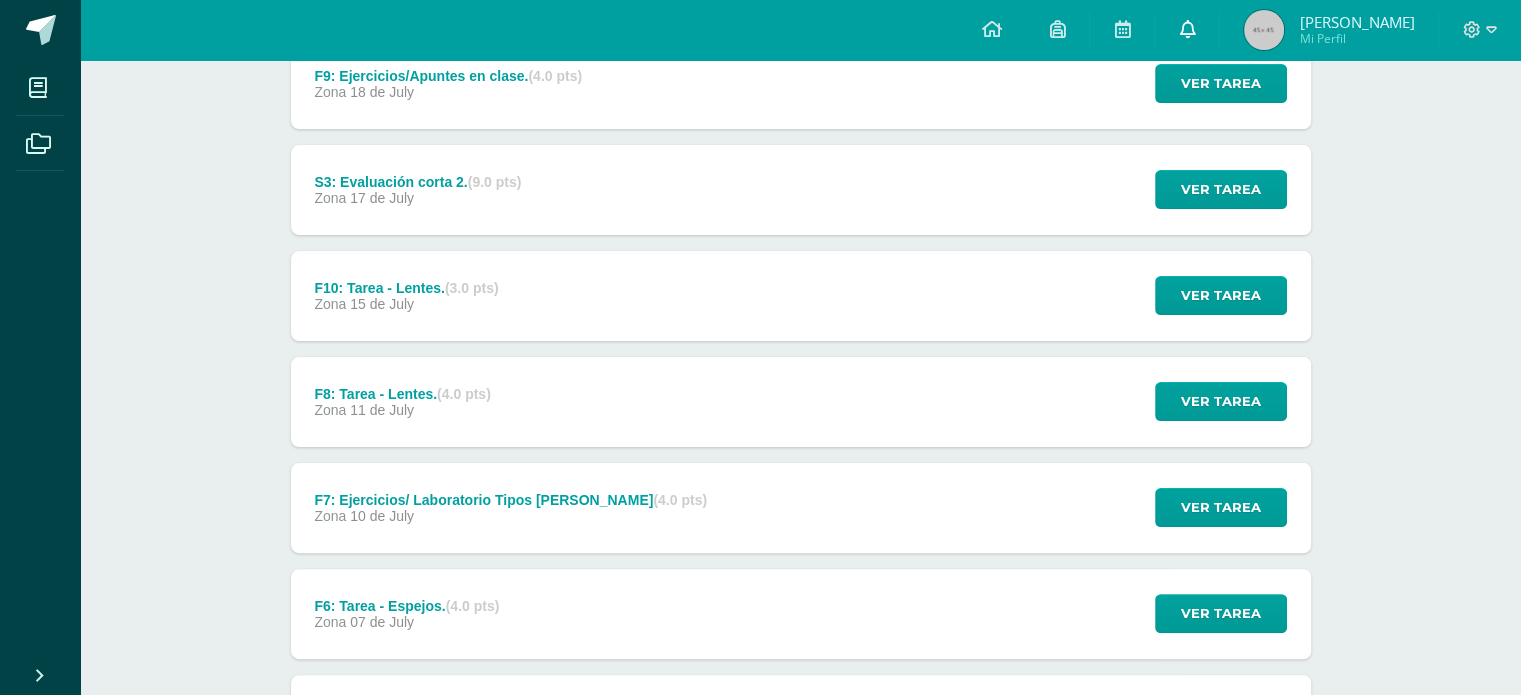 click at bounding box center (1187, 29) 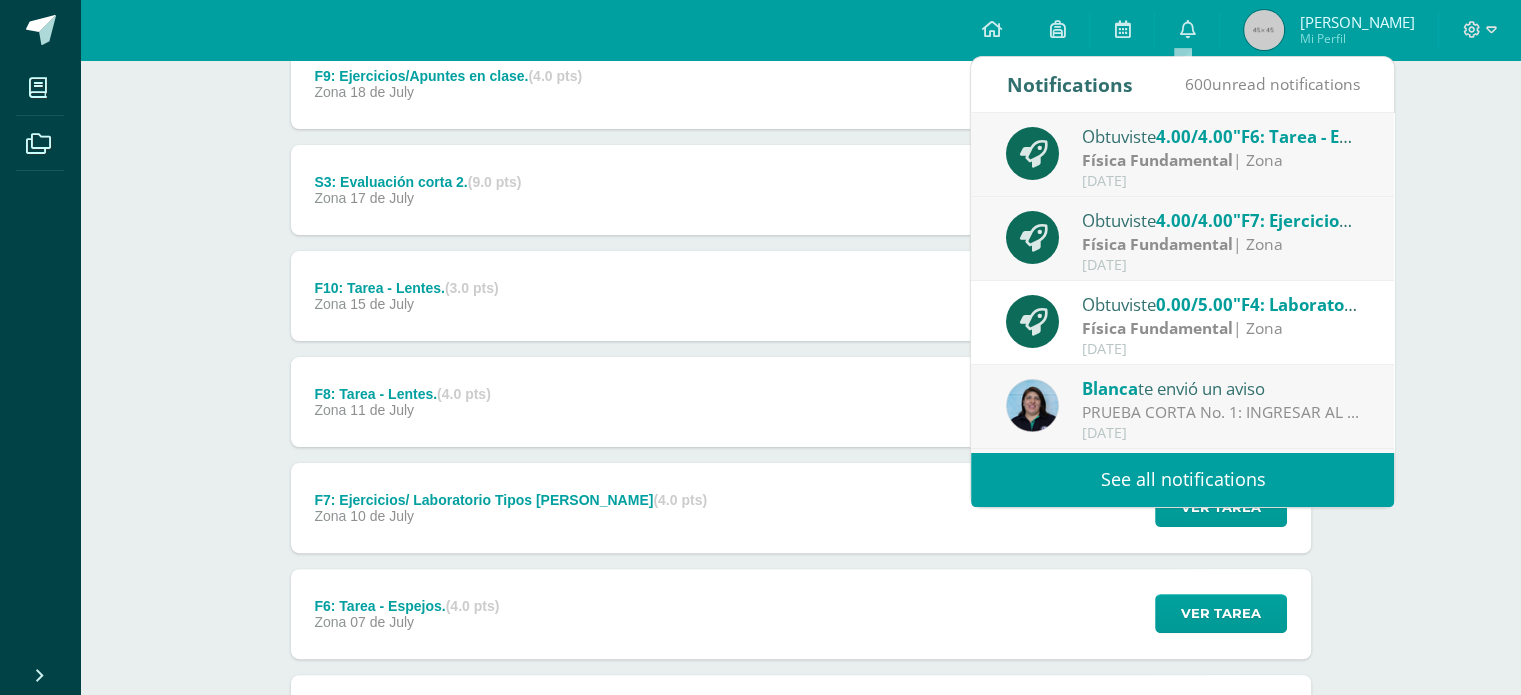 click on "Física Fundamental" at bounding box center [1157, 328] 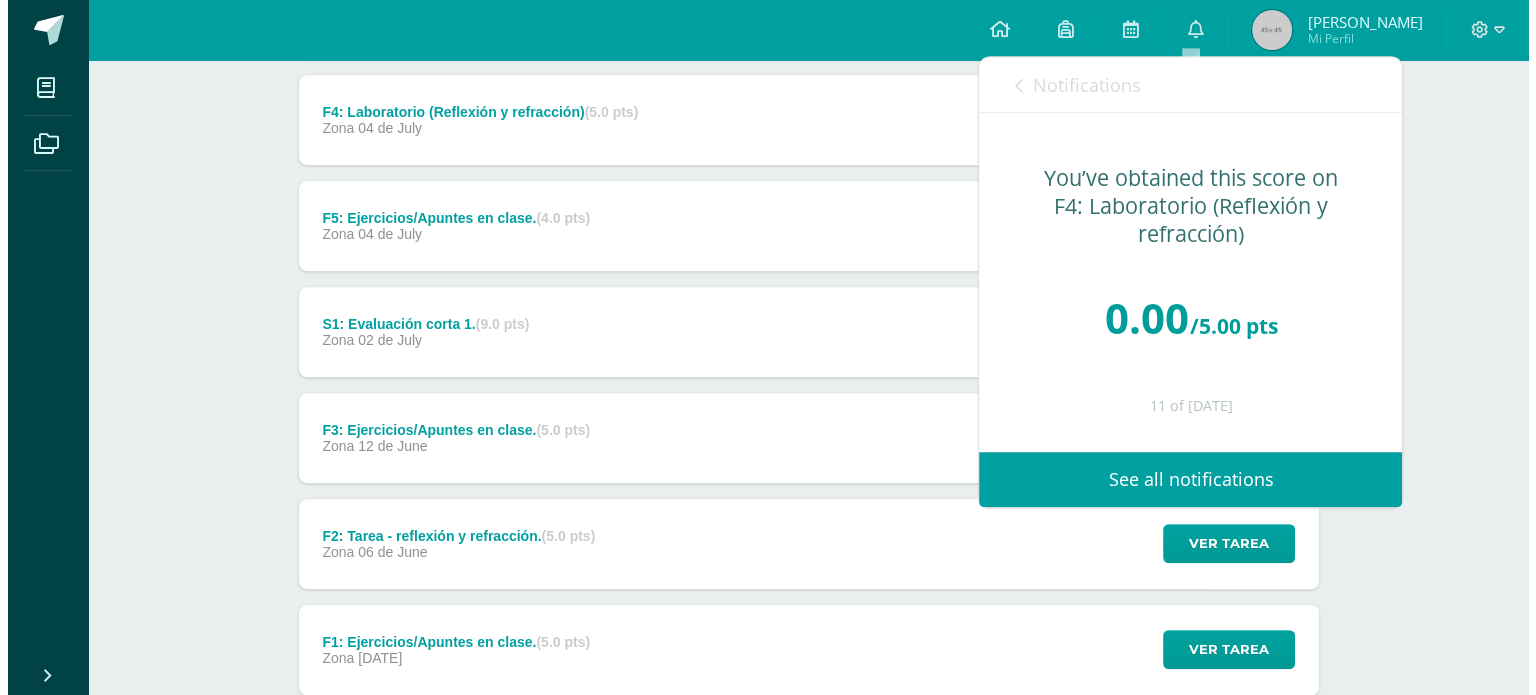 scroll, scrollTop: 900, scrollLeft: 0, axis: vertical 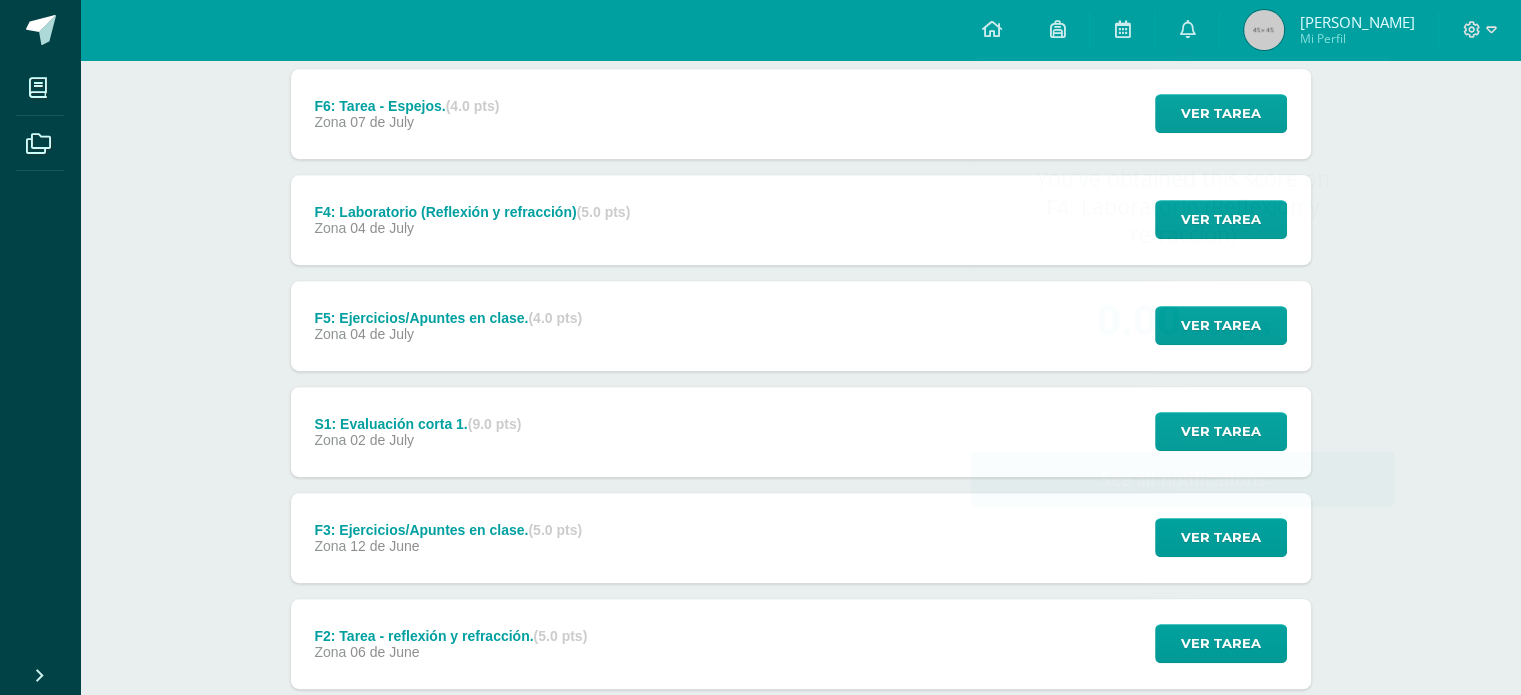 click on "Zona
04 de July" at bounding box center (472, 228) 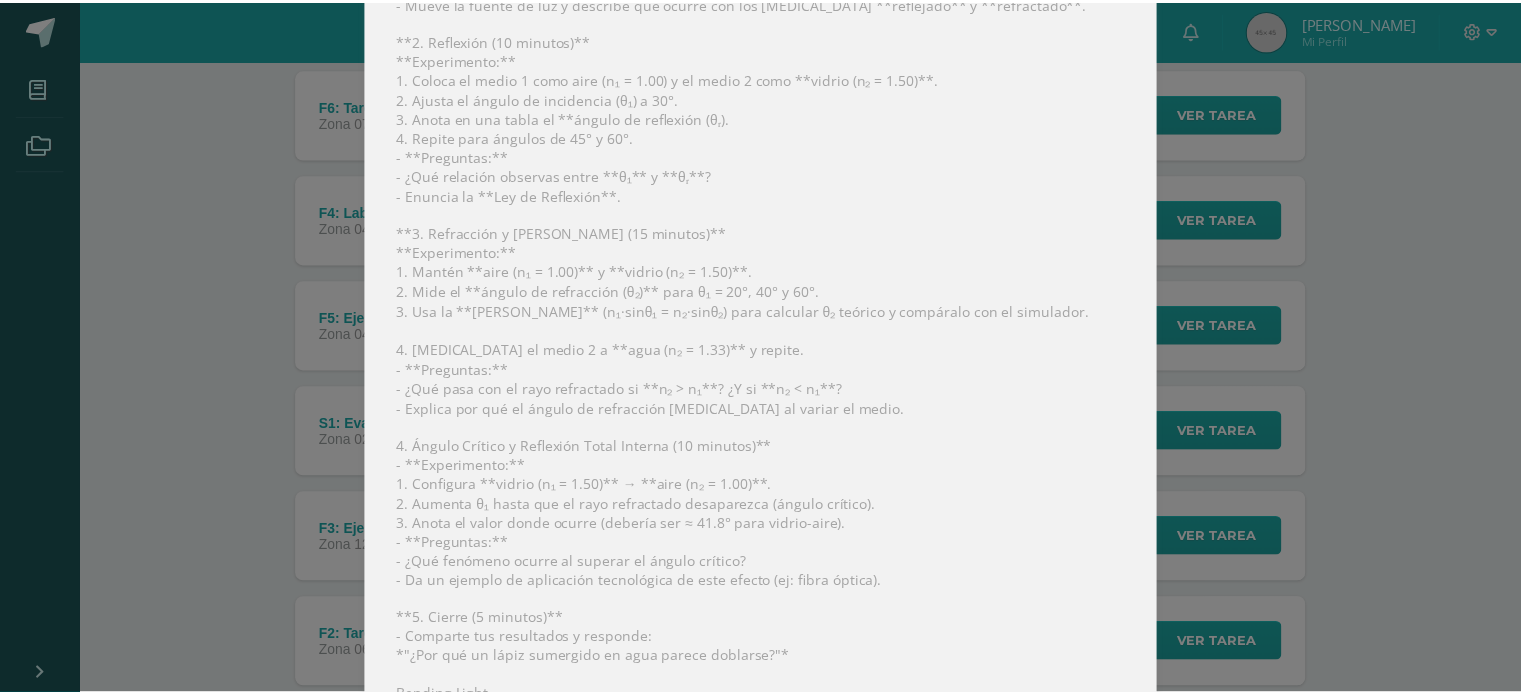 scroll, scrollTop: 894, scrollLeft: 0, axis: vertical 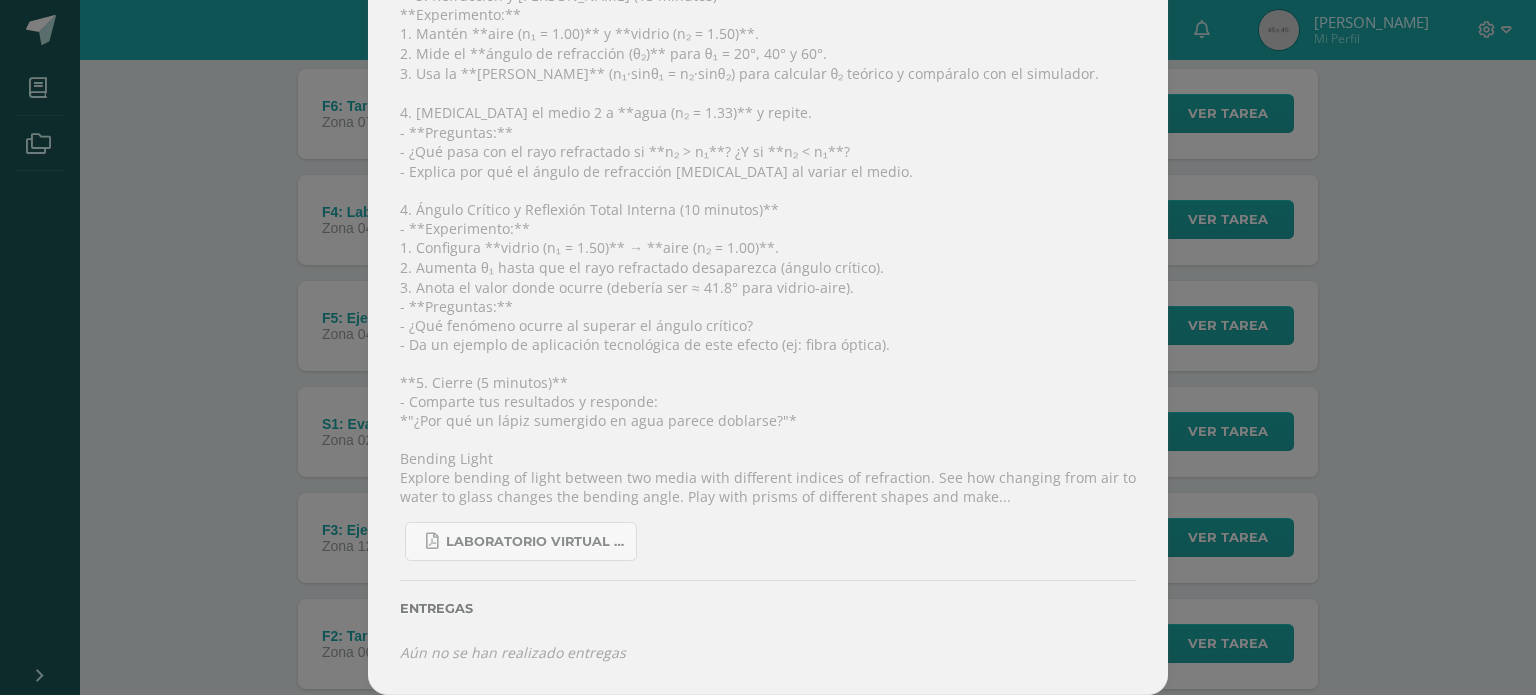 click on "F4: Laboratorio (Reflexión y refracción)
Física Fundamental
Date:
Friday 04 de July
Hora:
23:59
Division:
Cancel
(" at bounding box center (768, -99) 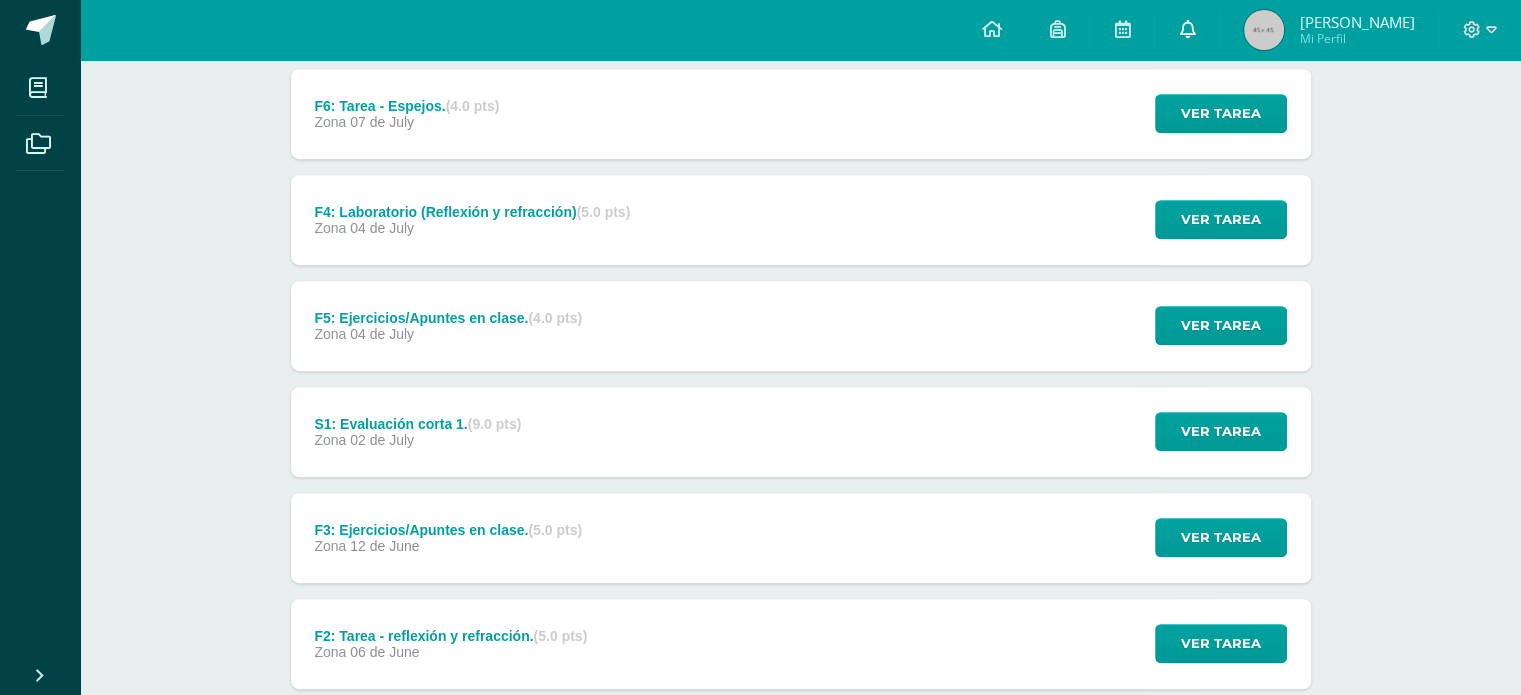 click at bounding box center [1187, 30] 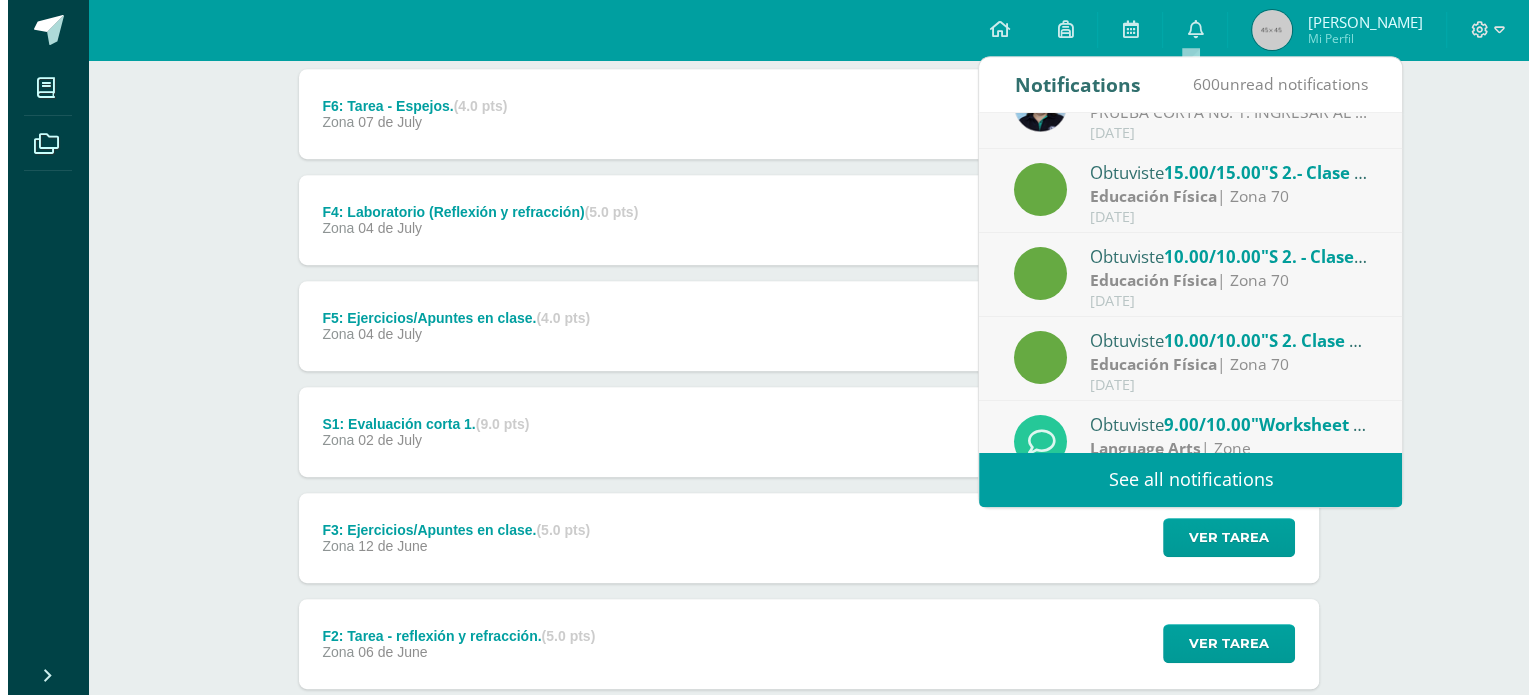 scroll, scrollTop: 332, scrollLeft: 0, axis: vertical 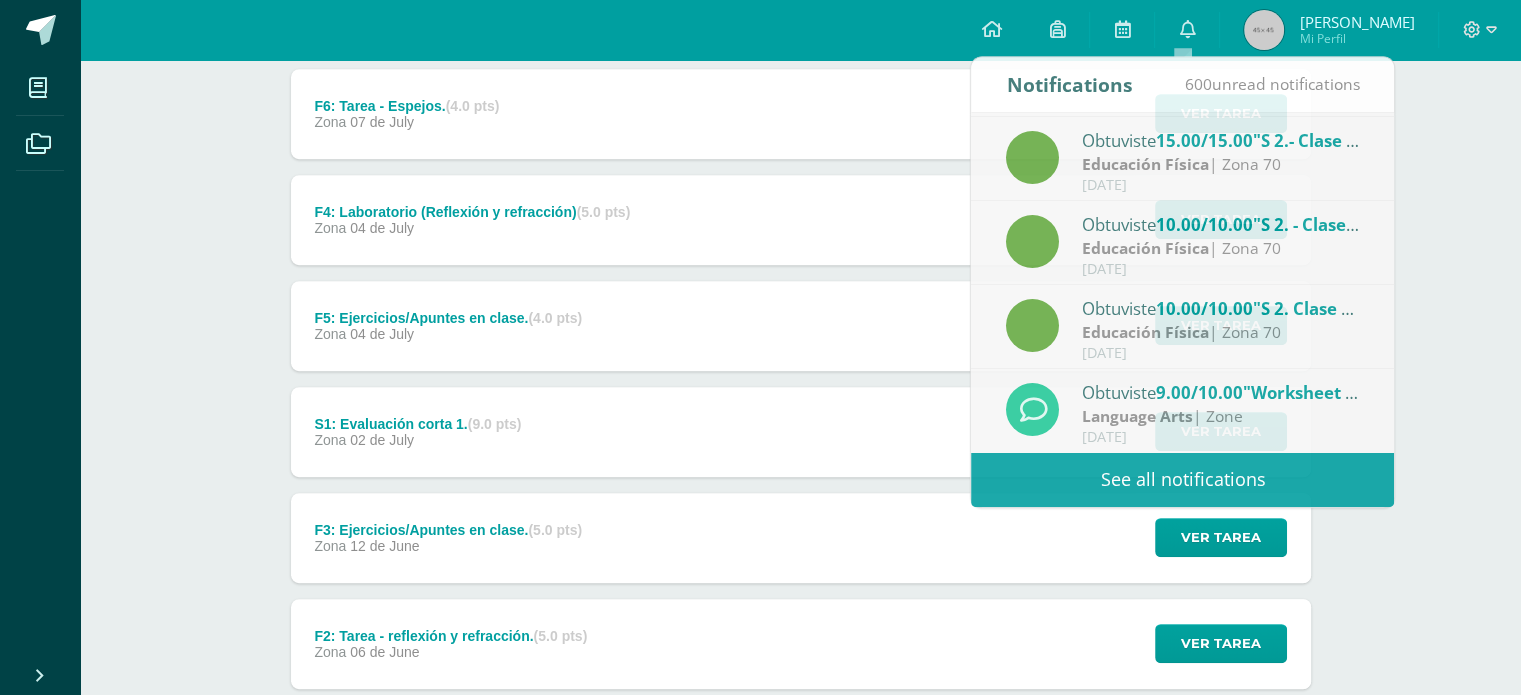 click on "Física Fundamental
Quinto Bachillerato "B"
Anuncios
Activities
Unidad 3                             Unidad 1 Unidad 2 Unidad 3
S4: Evaluación corta 3.  (9.0 pts)
Zona
07 de August
Ver tarea
S4: Evaluación corta 3.
Física Fundamental
Cargando contenido
Zona" at bounding box center [800, 44] 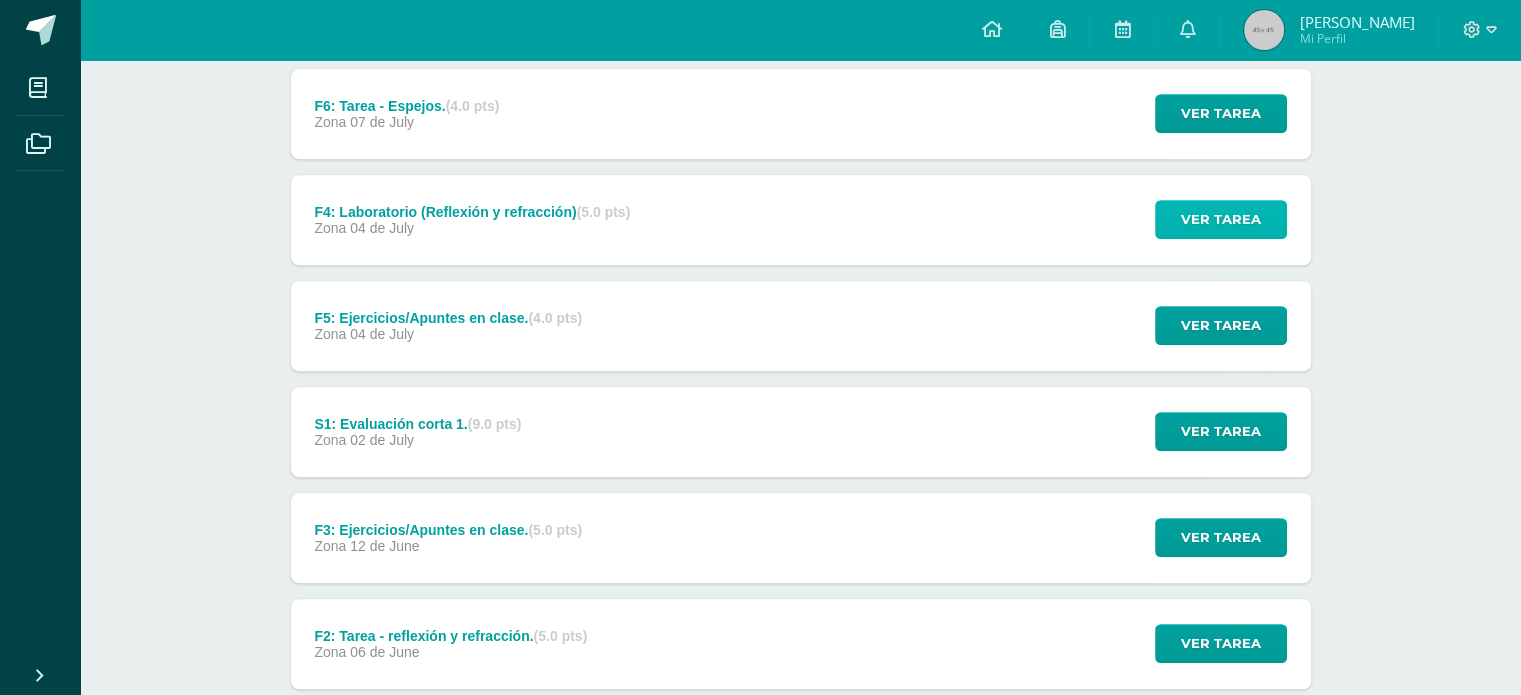 click on "Ver tarea" at bounding box center (1221, 219) 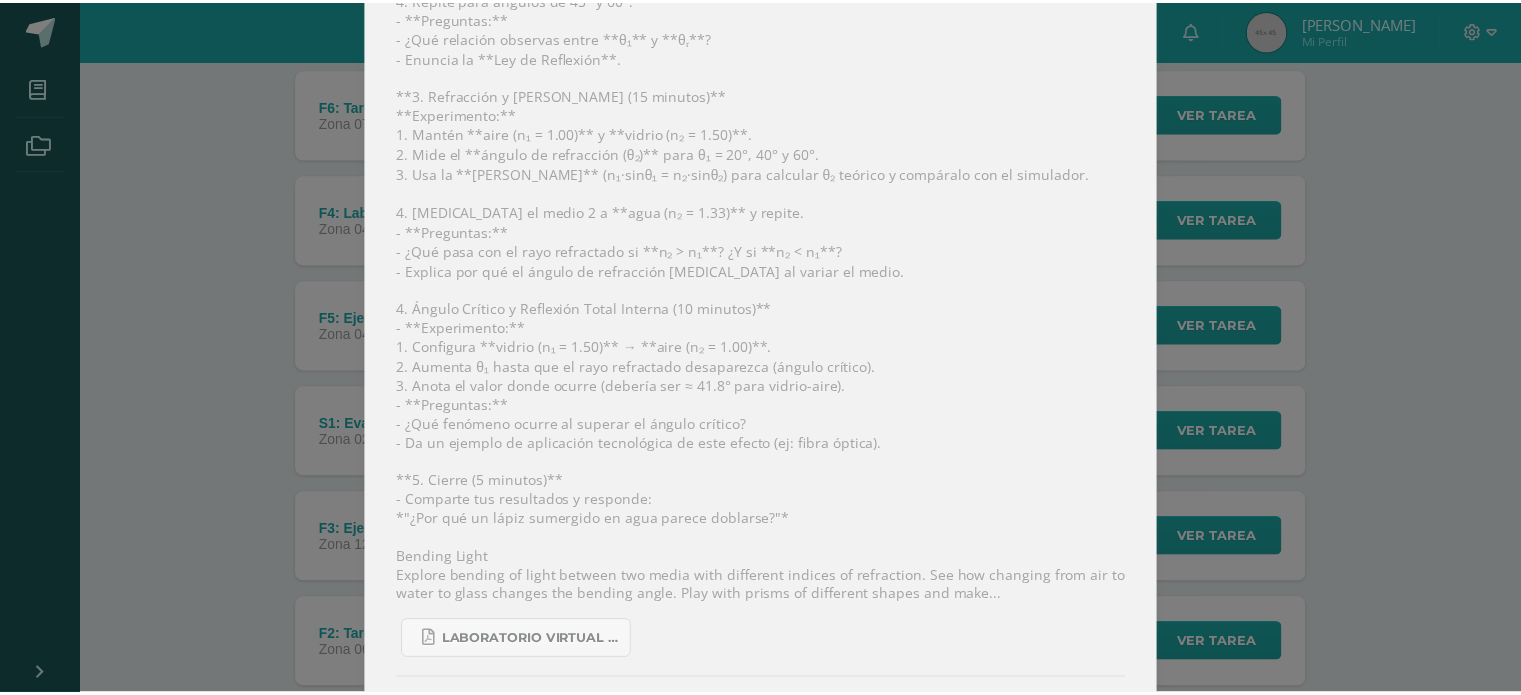 scroll, scrollTop: 894, scrollLeft: 0, axis: vertical 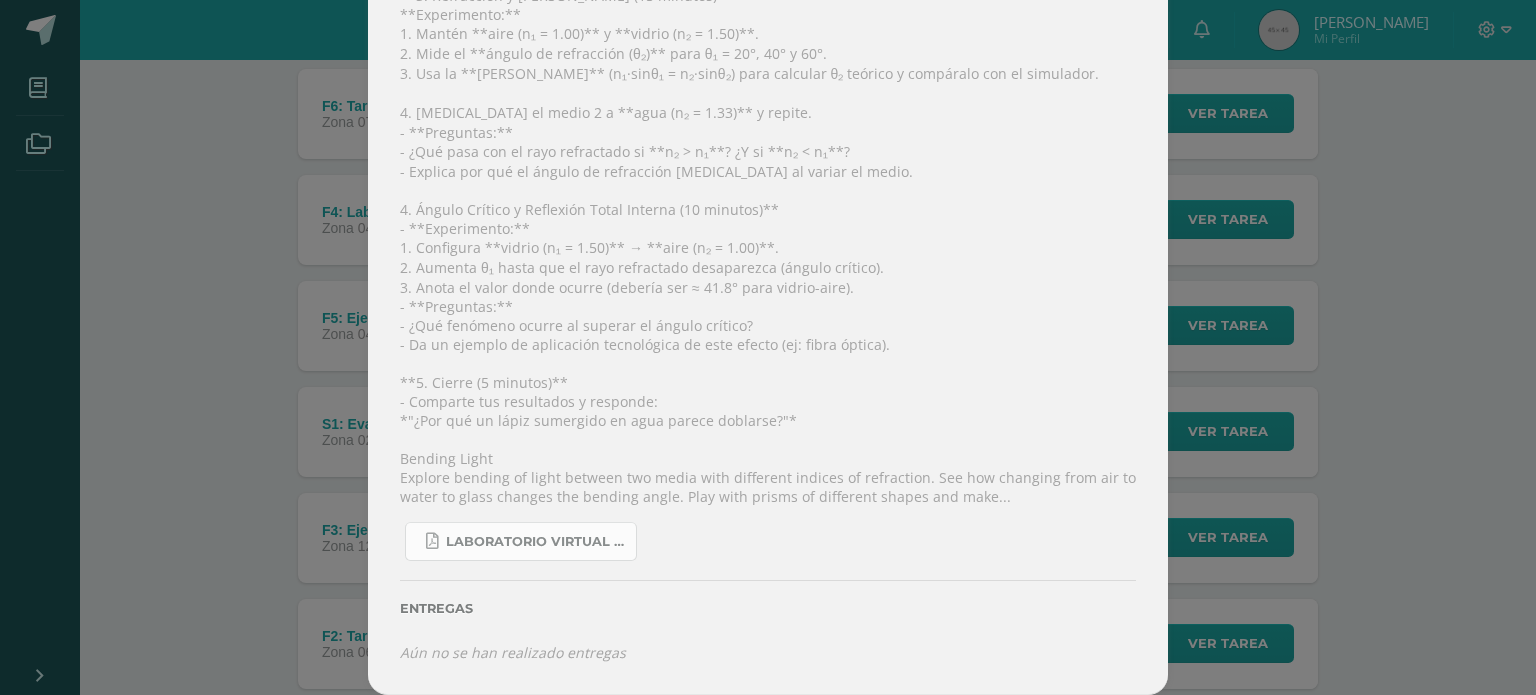 click on "Laboratorio Virtual Reflexión.pdf" at bounding box center (521, 541) 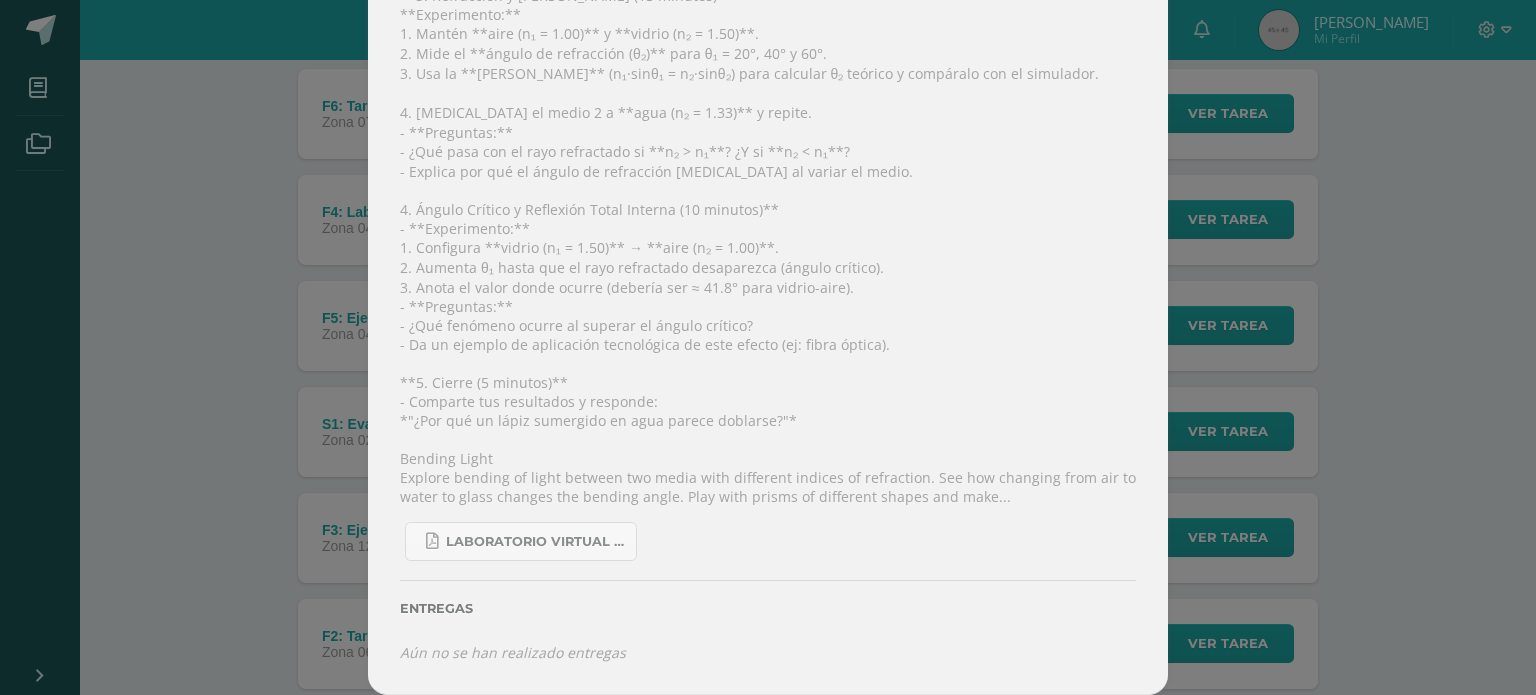 click on "F4: Laboratorio (Reflexión y refracción)
Física Fundamental
Date:
Friday 04 de July
Hora:
23:59
Division:
Cancel
(" at bounding box center (768, -99) 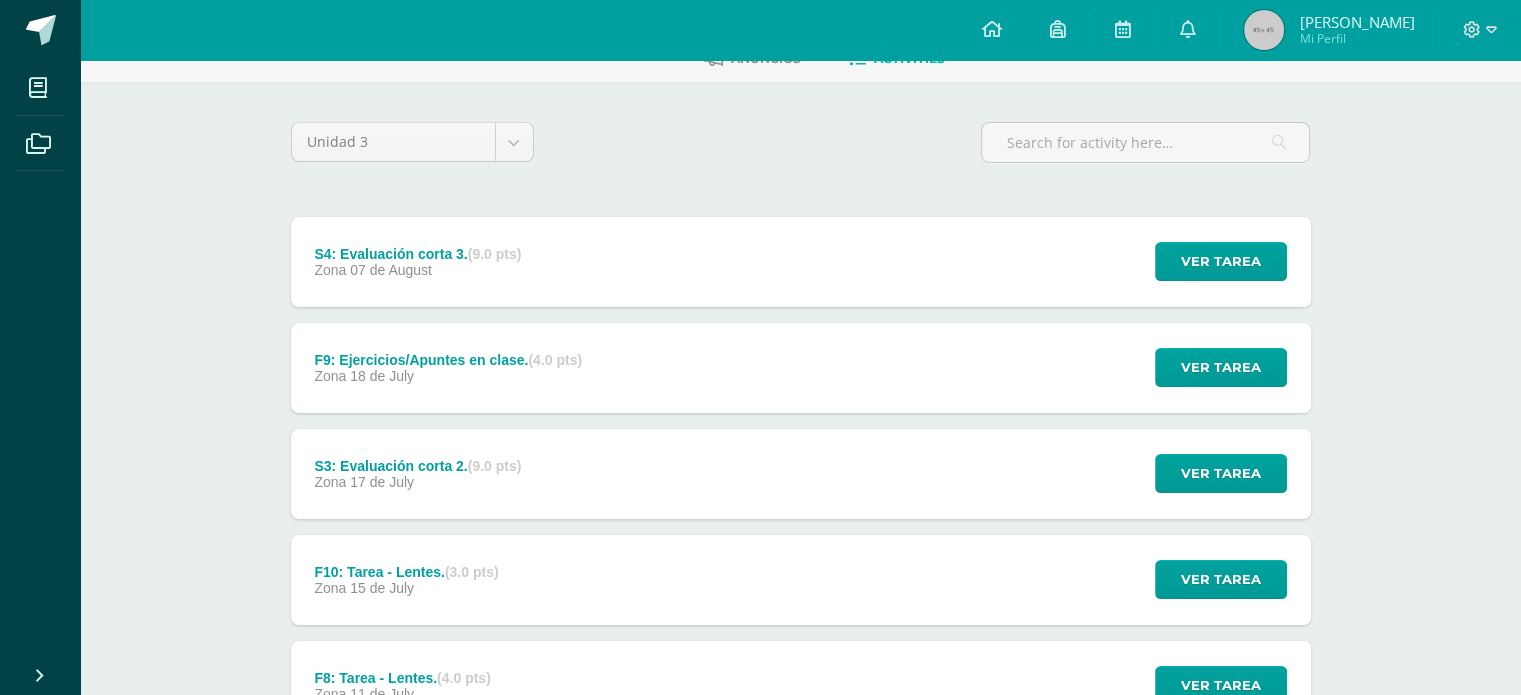 scroll, scrollTop: 0, scrollLeft: 0, axis: both 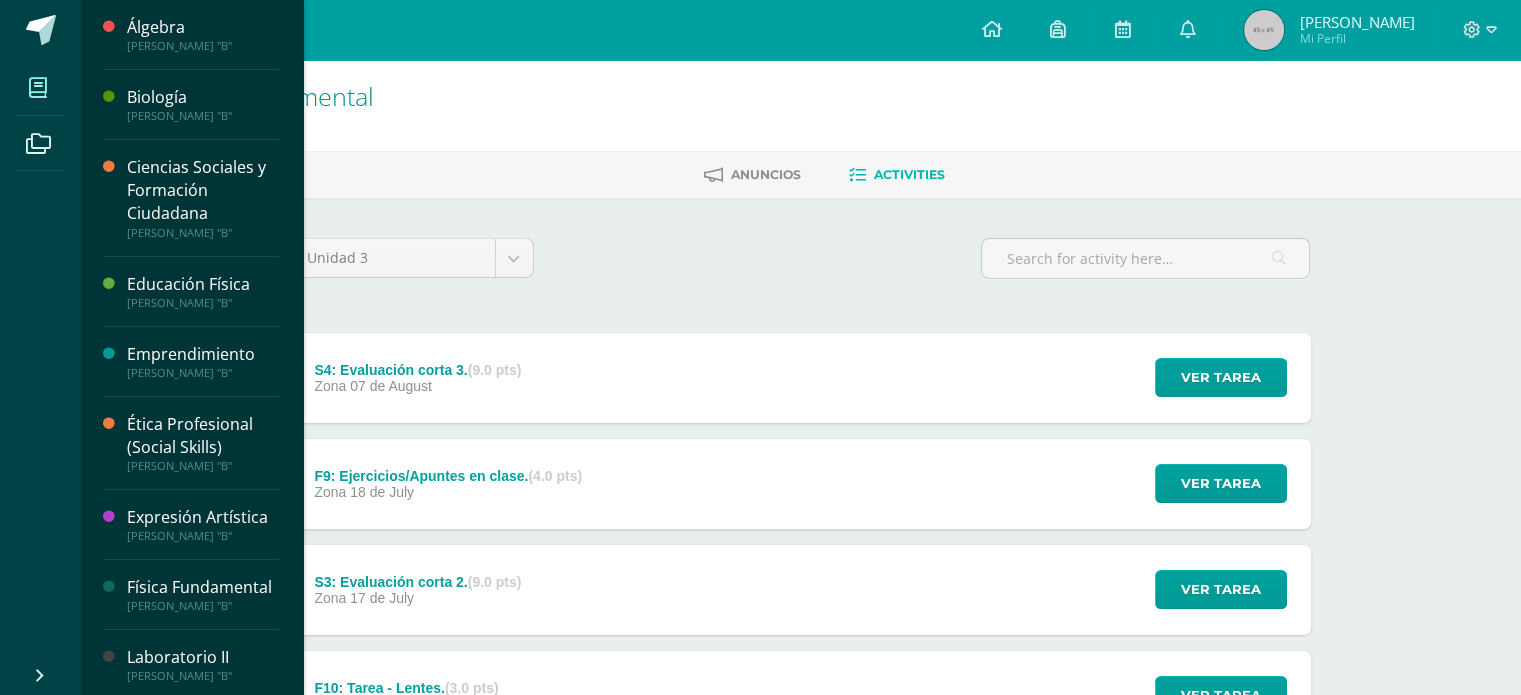 click at bounding box center [38, 88] 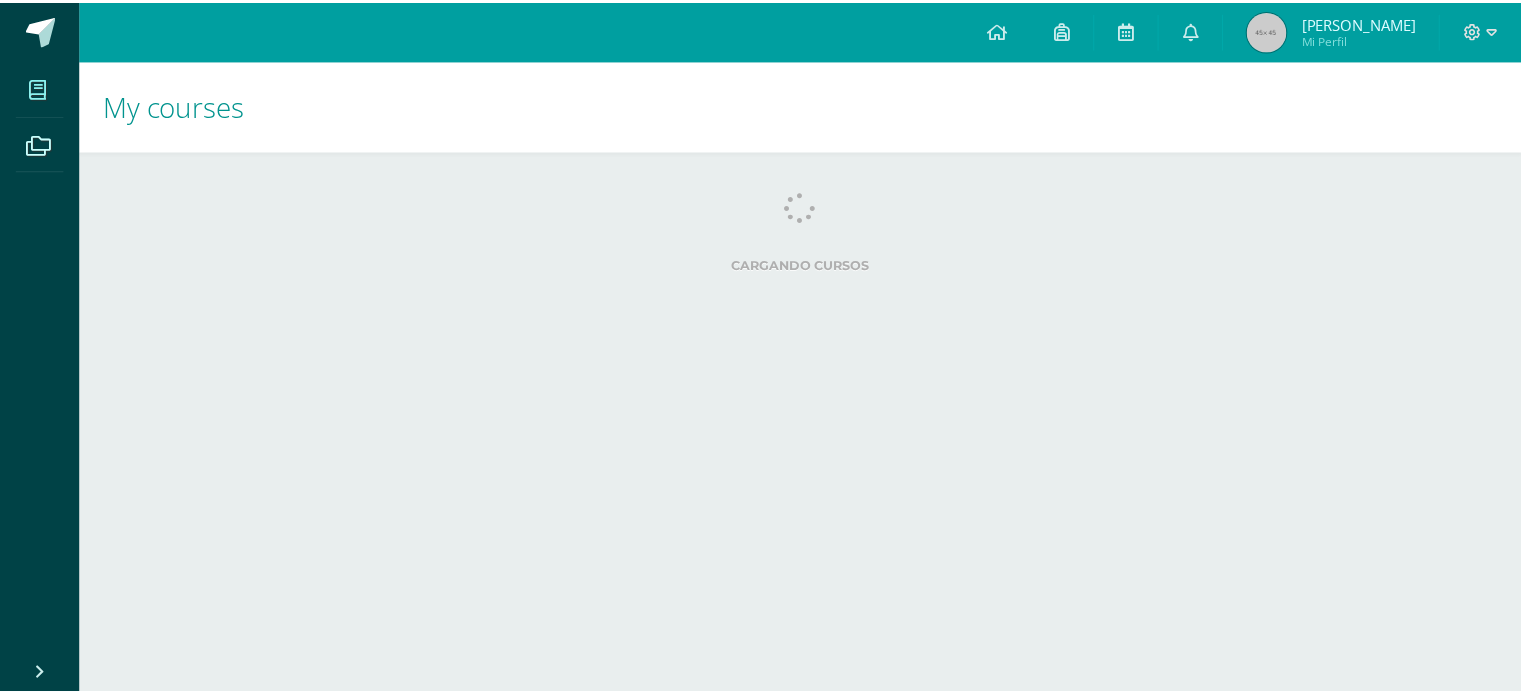 scroll, scrollTop: 0, scrollLeft: 0, axis: both 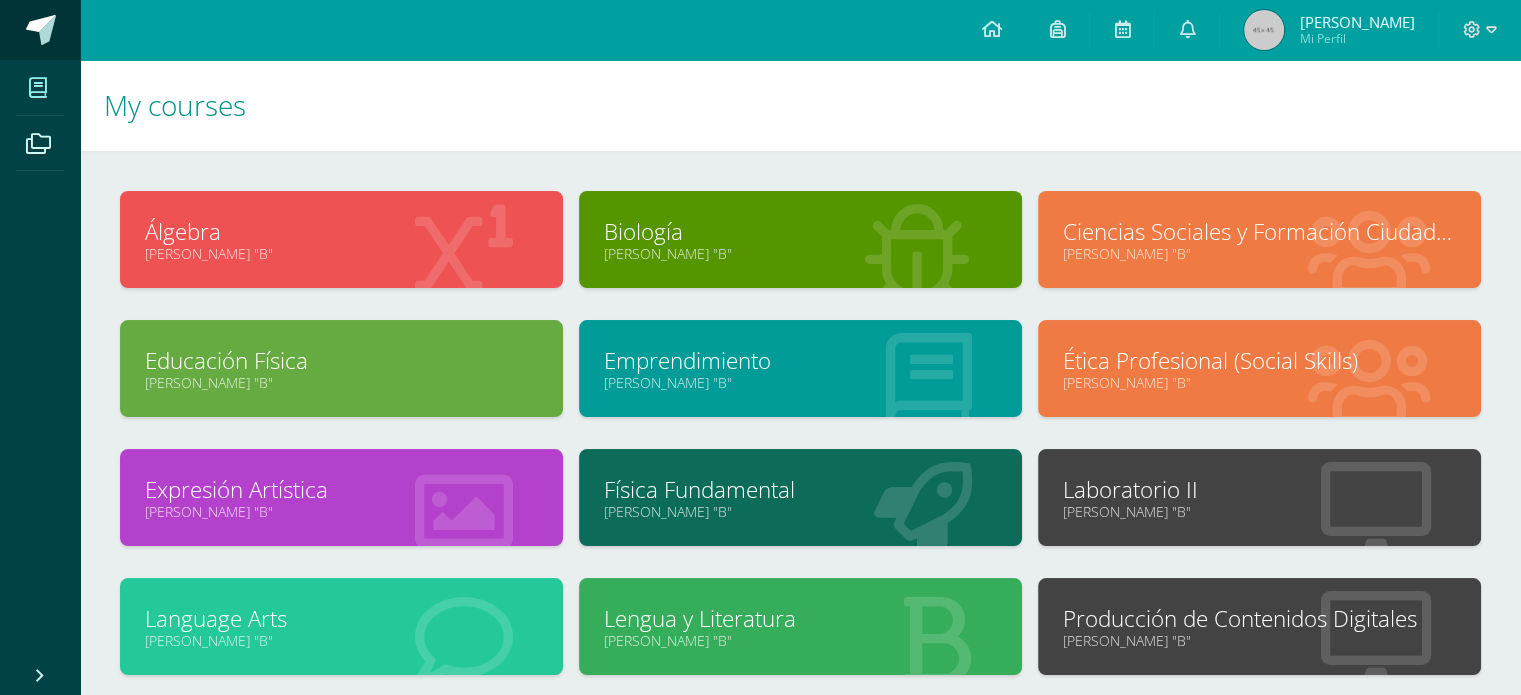 click at bounding box center [41, 30] 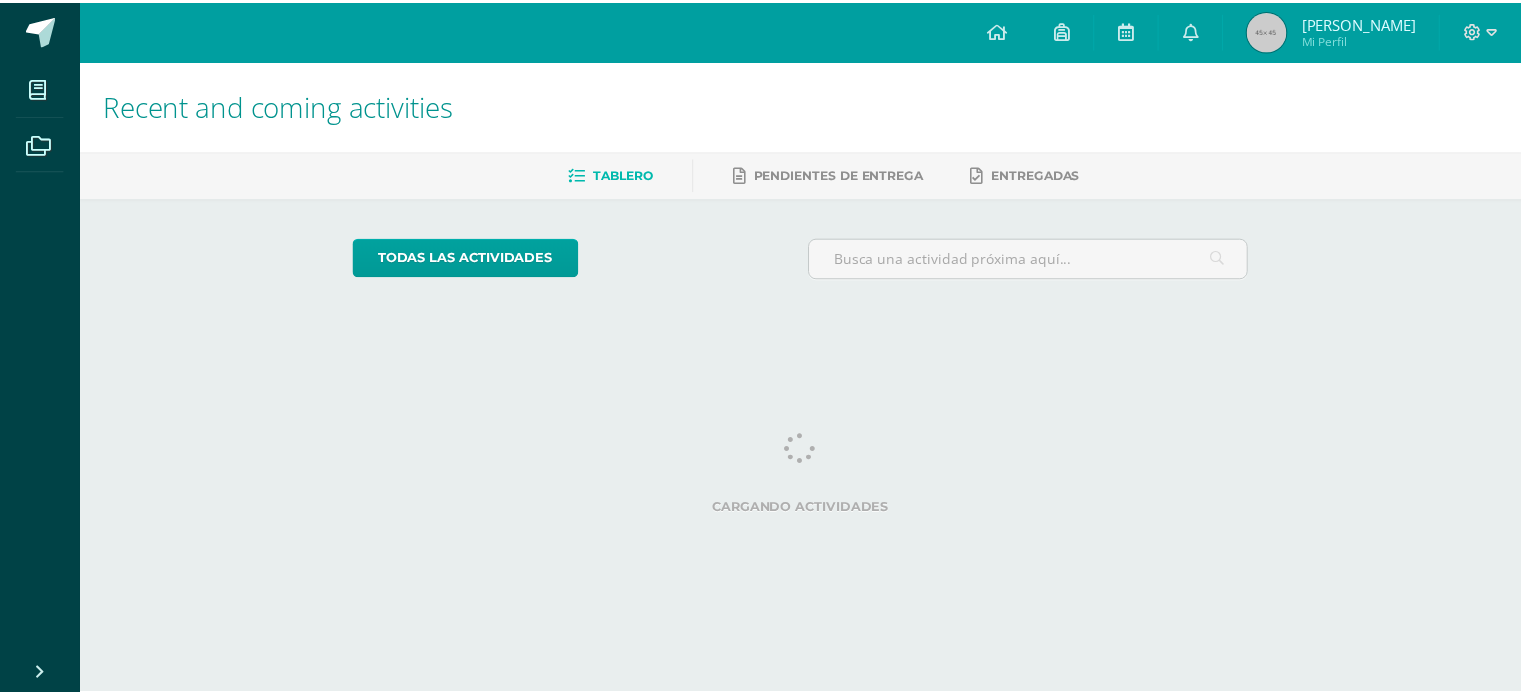 scroll, scrollTop: 0, scrollLeft: 0, axis: both 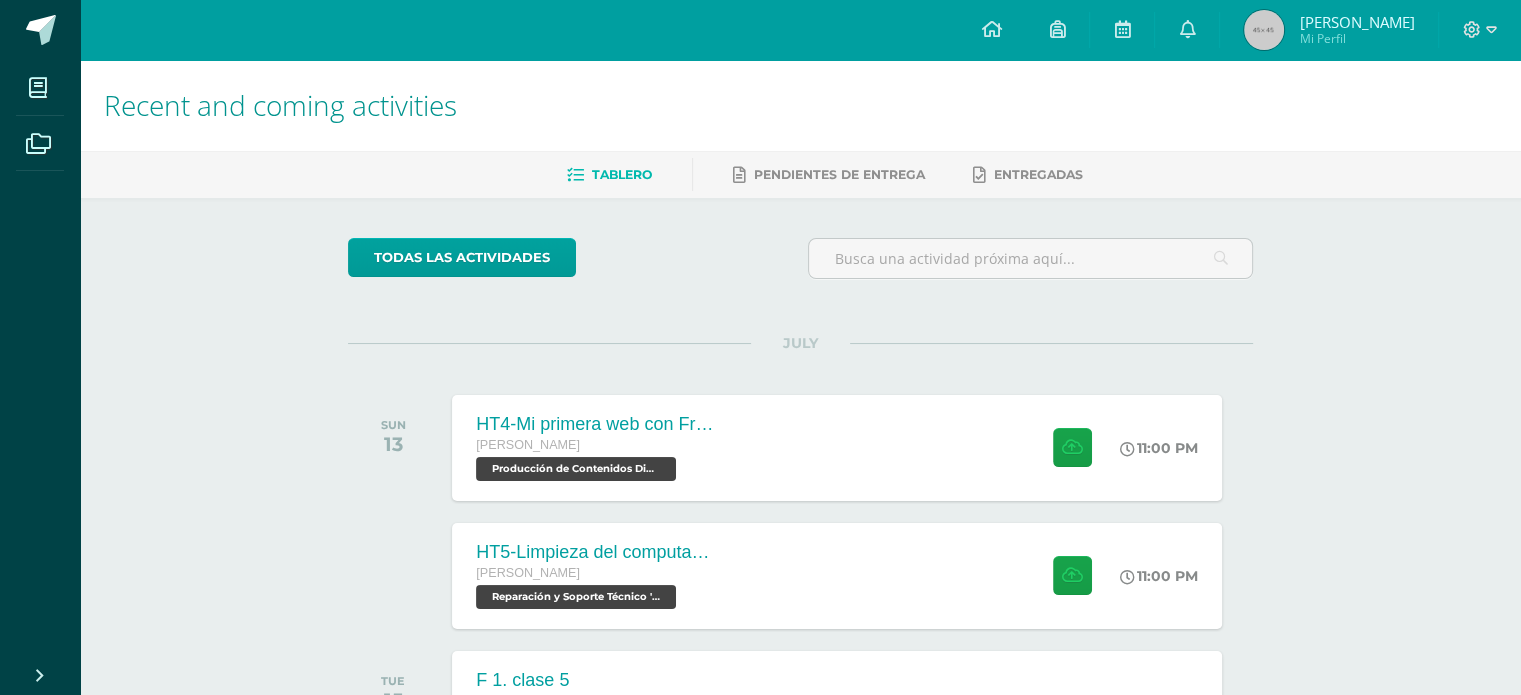 click on "Tablero
Pendientes de entrega
Entregadas" at bounding box center [824, 174] 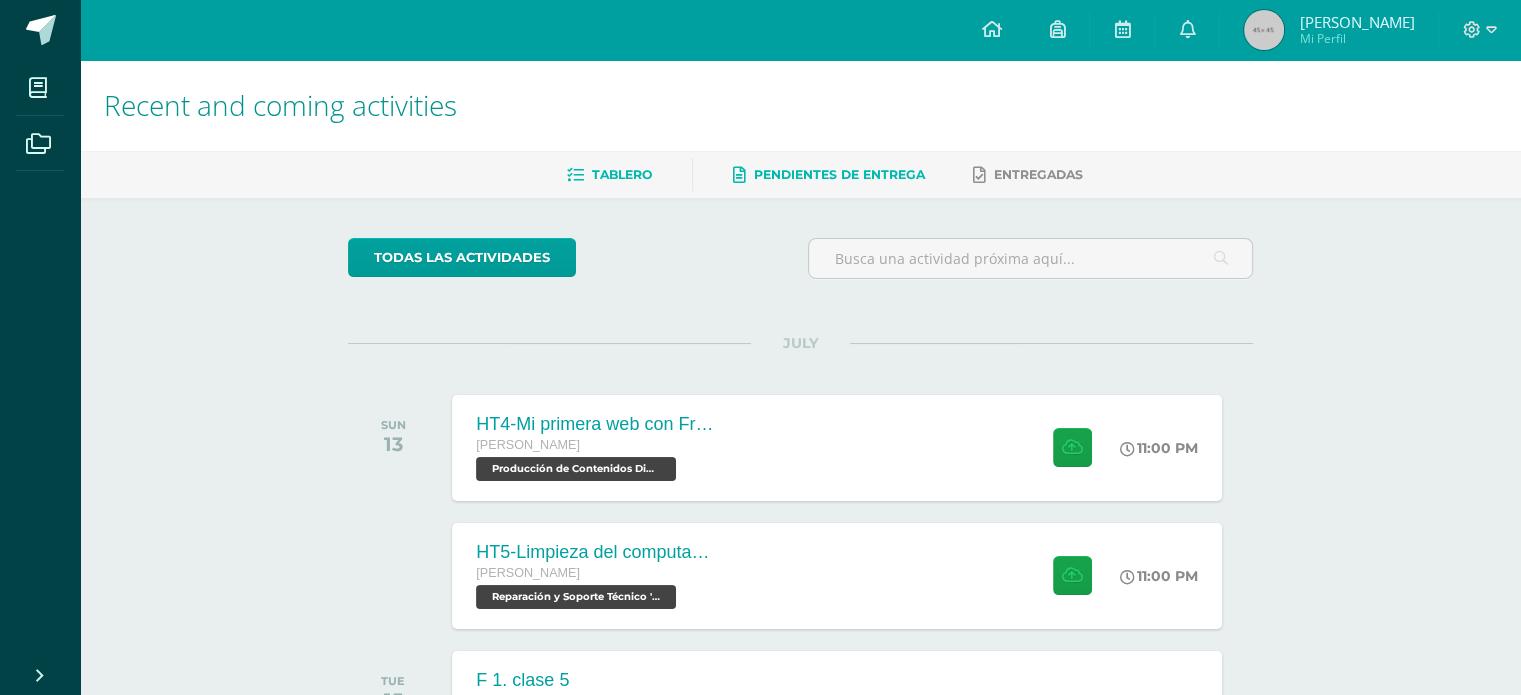 click on "Pendientes de entrega" at bounding box center (839, 174) 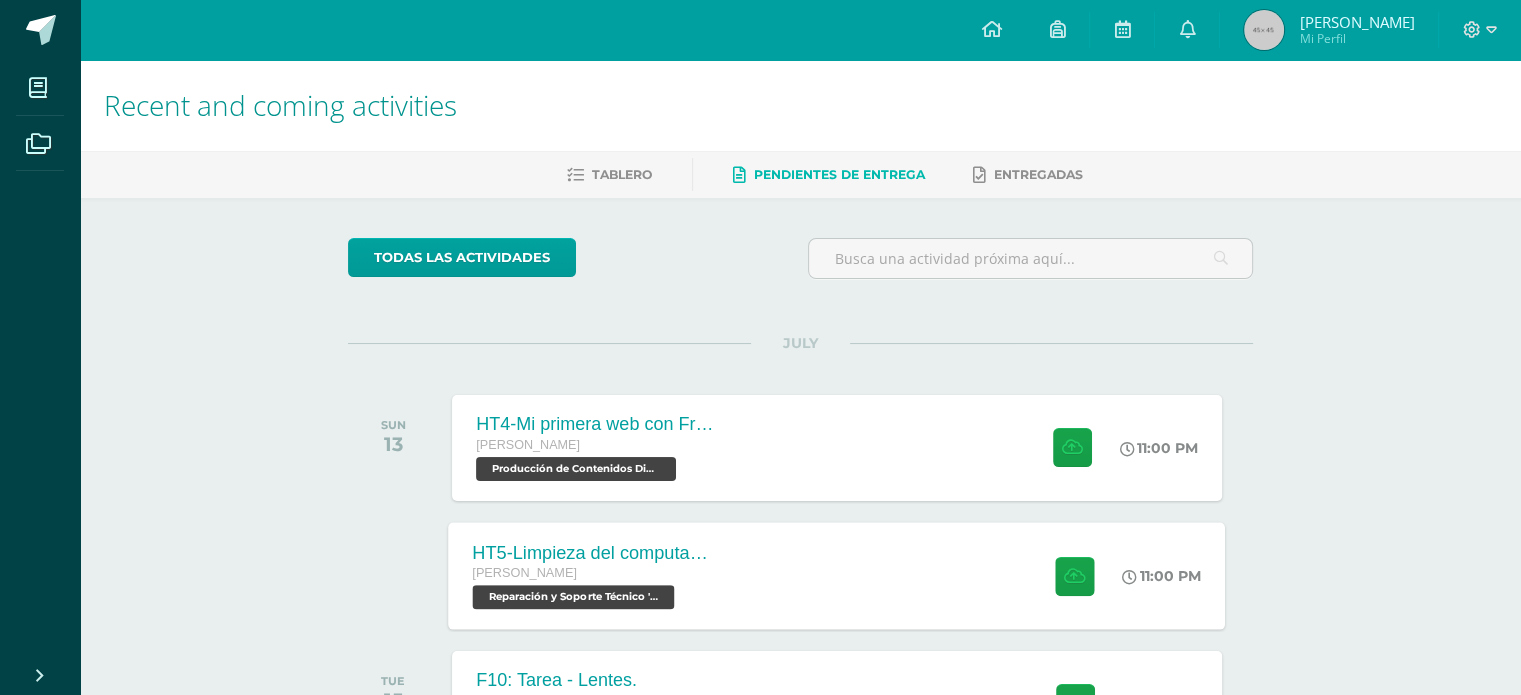scroll, scrollTop: 175, scrollLeft: 0, axis: vertical 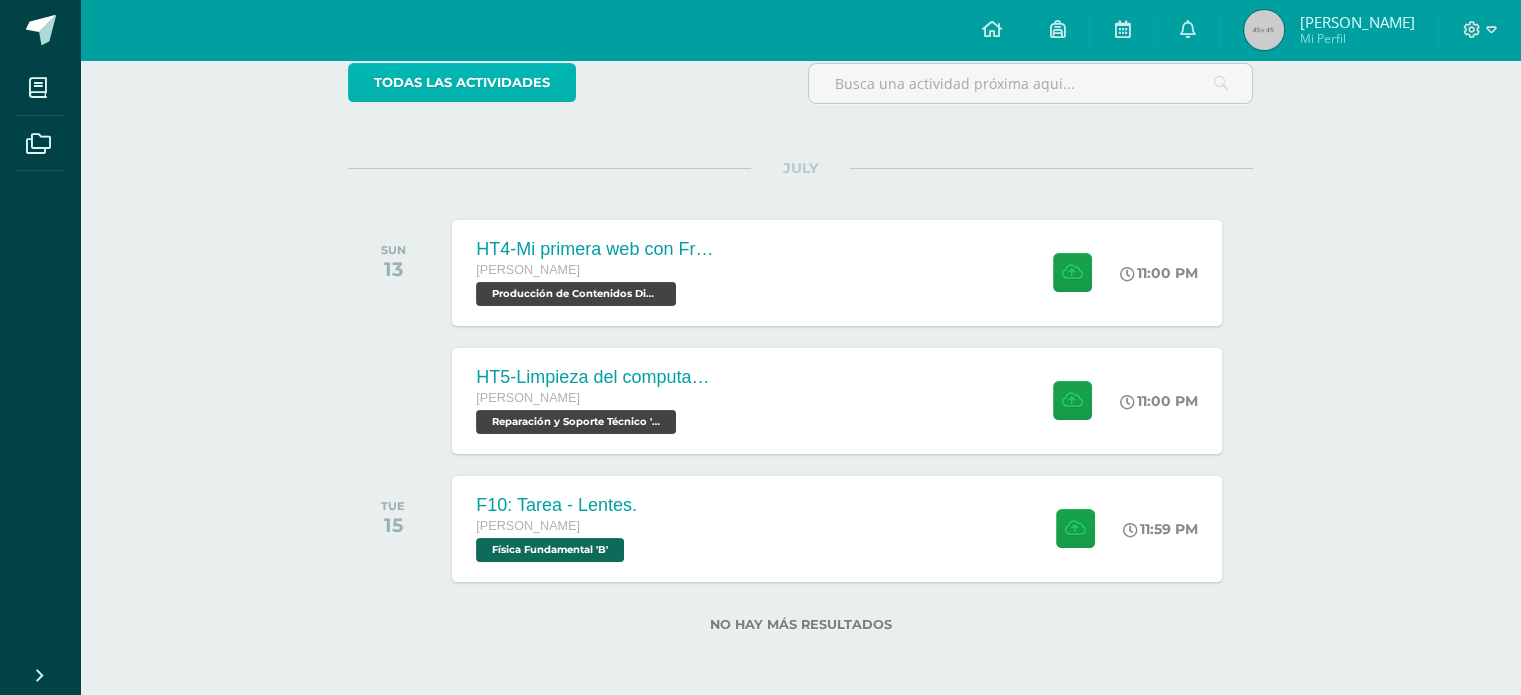 click on "todas las Actividades" at bounding box center (462, 82) 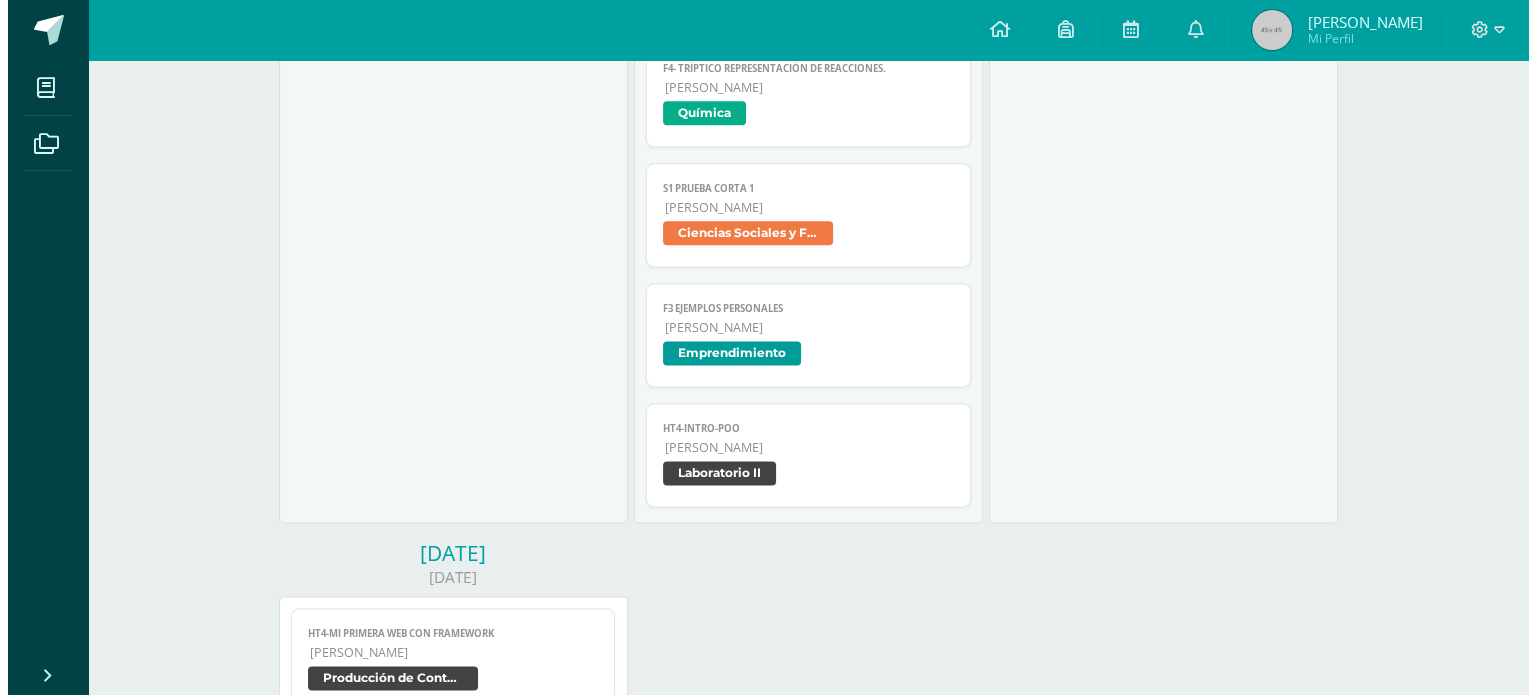 scroll, scrollTop: 2500, scrollLeft: 0, axis: vertical 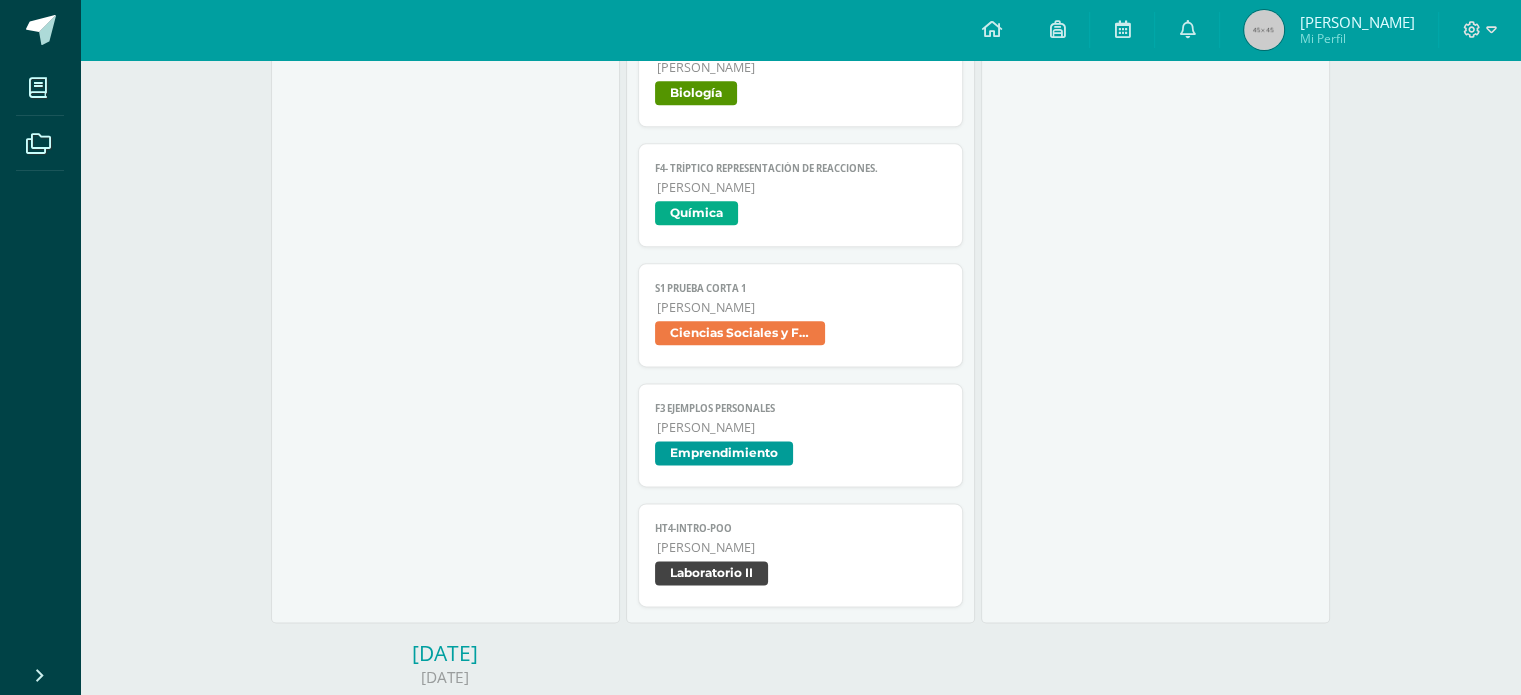 click on "[PERSON_NAME]" at bounding box center (801, 547) 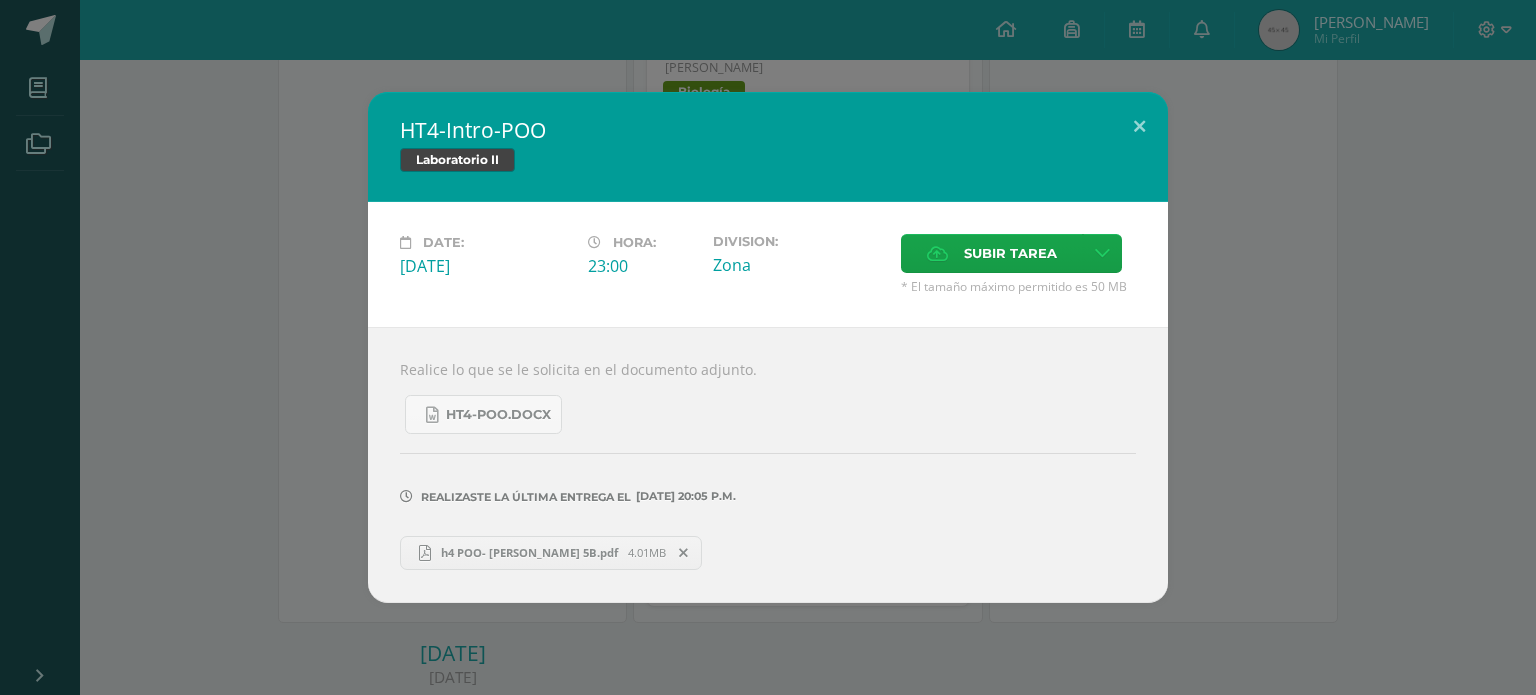 drag, startPoint x: 1329, startPoint y: 444, endPoint x: 1306, endPoint y: 442, distance: 23.086792 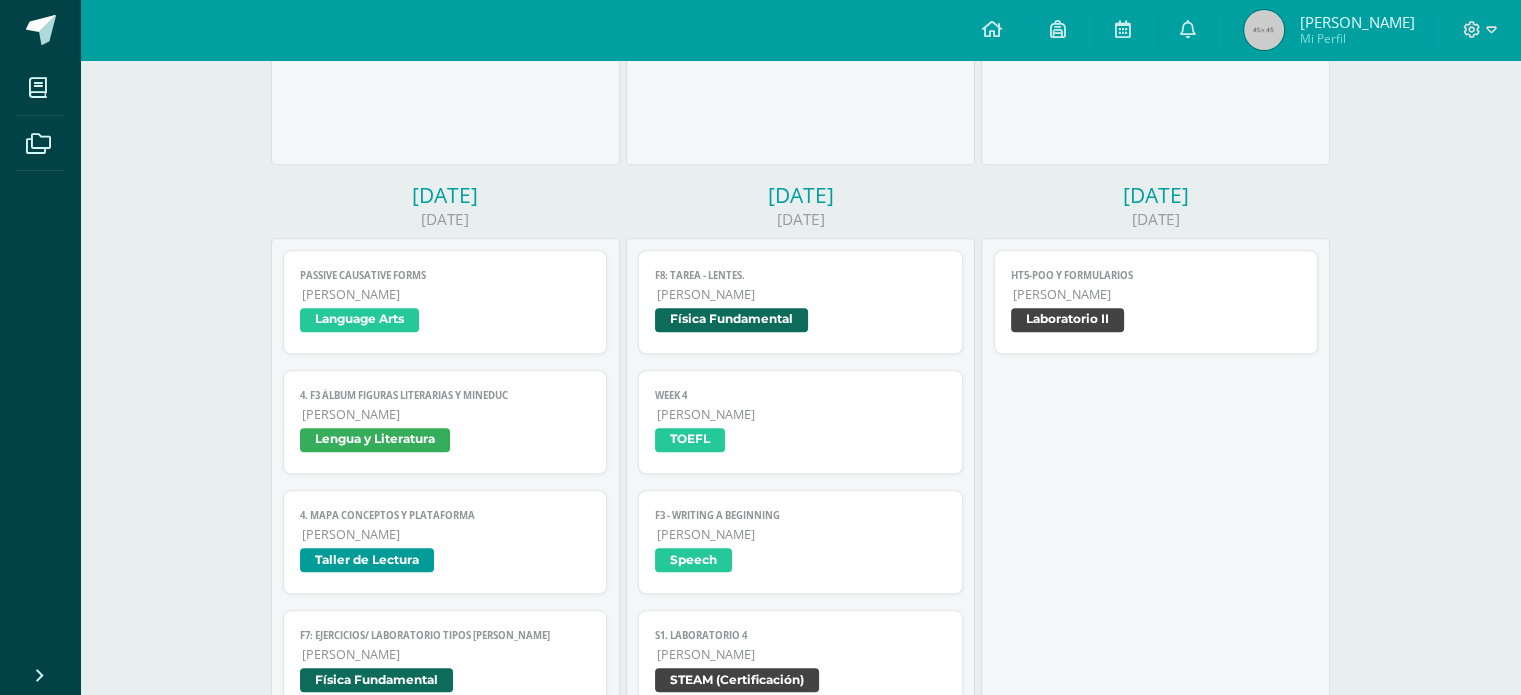 scroll, scrollTop: 1500, scrollLeft: 0, axis: vertical 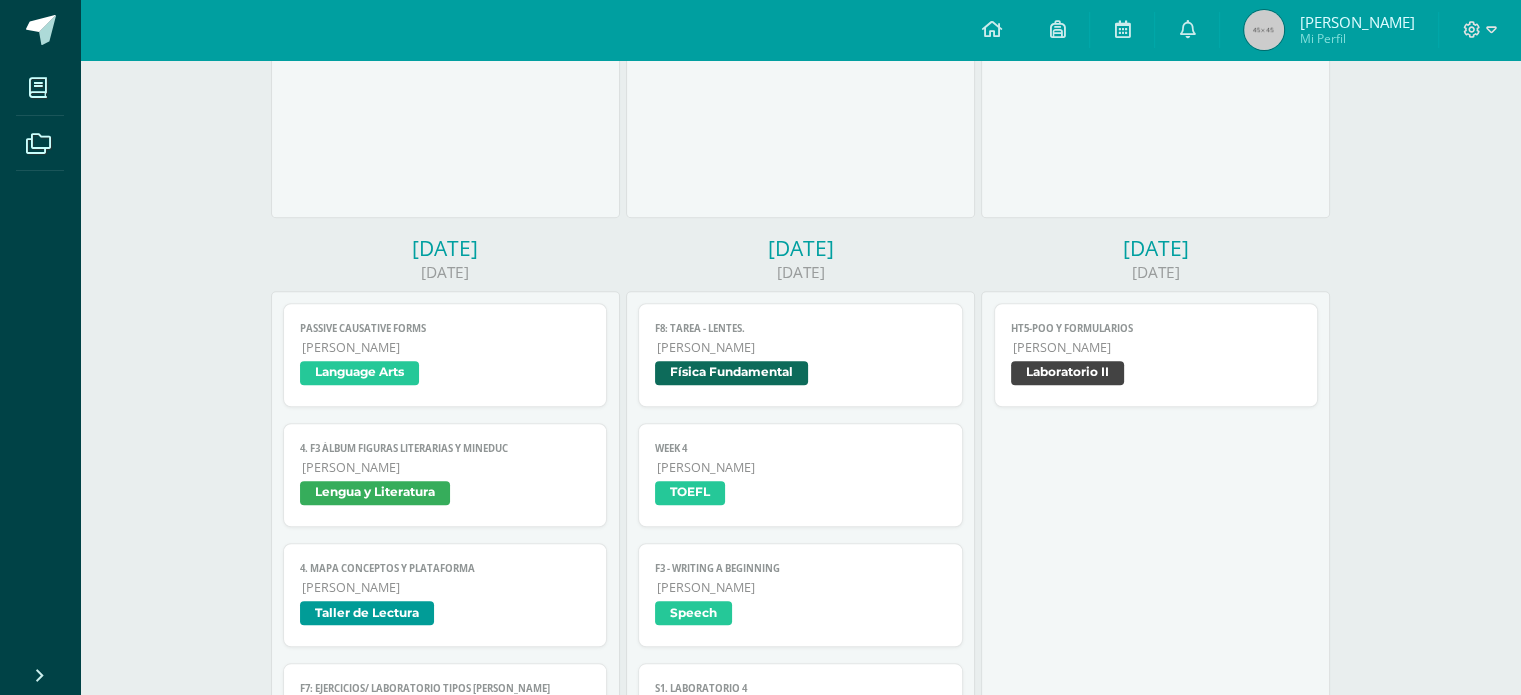 click on "[PERSON_NAME]" at bounding box center [1157, 347] 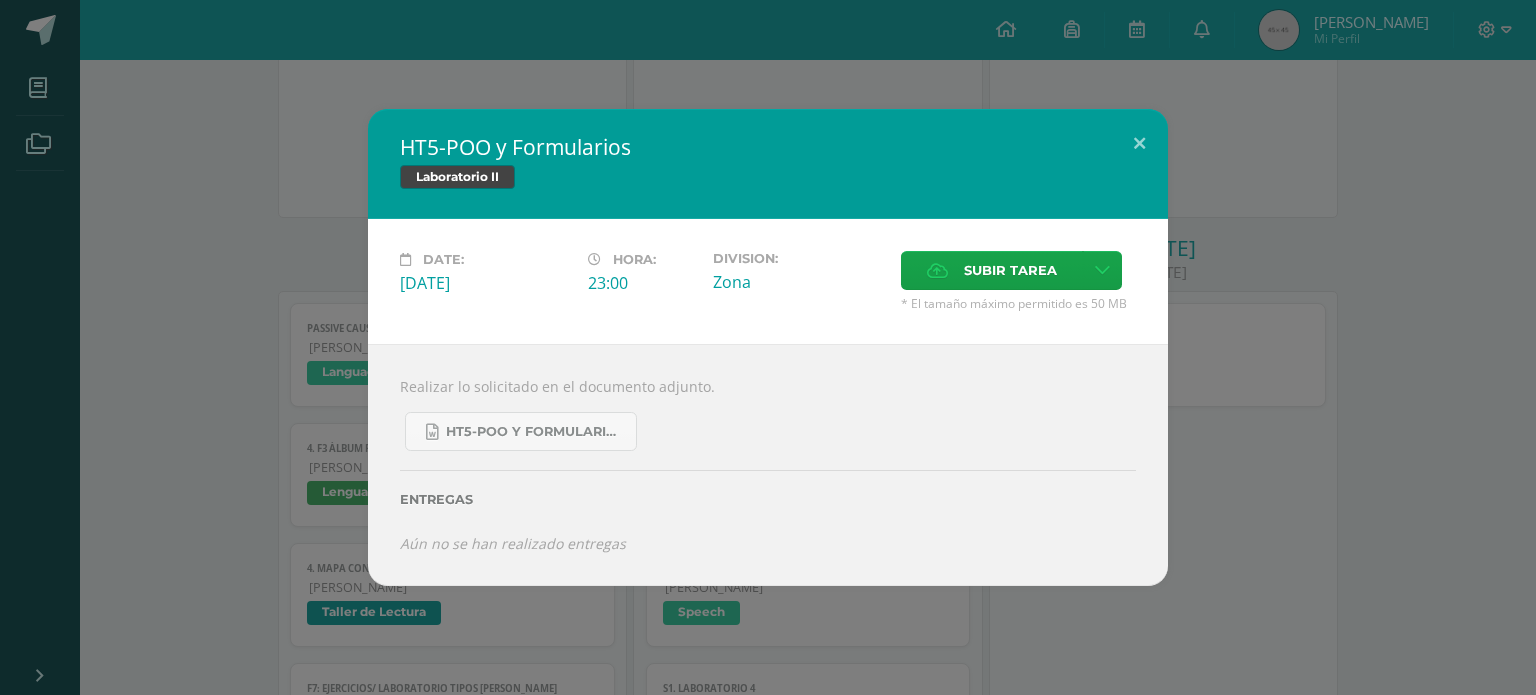 click on "HT5-POO y Formularios
Laboratorio II
Date:
[DATE]
Hora:
23:00
Division:
Zona
Subir tarea" at bounding box center [768, 347] 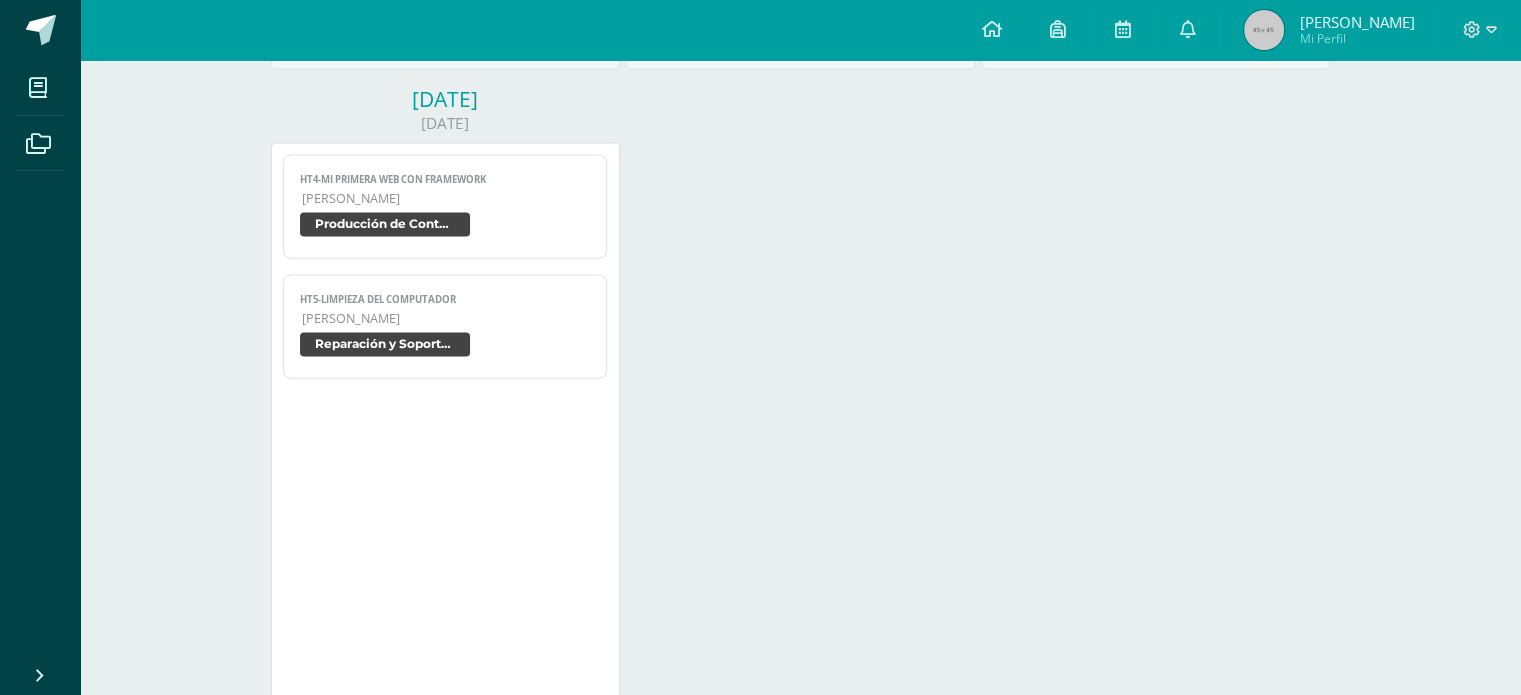 scroll, scrollTop: 3100, scrollLeft: 0, axis: vertical 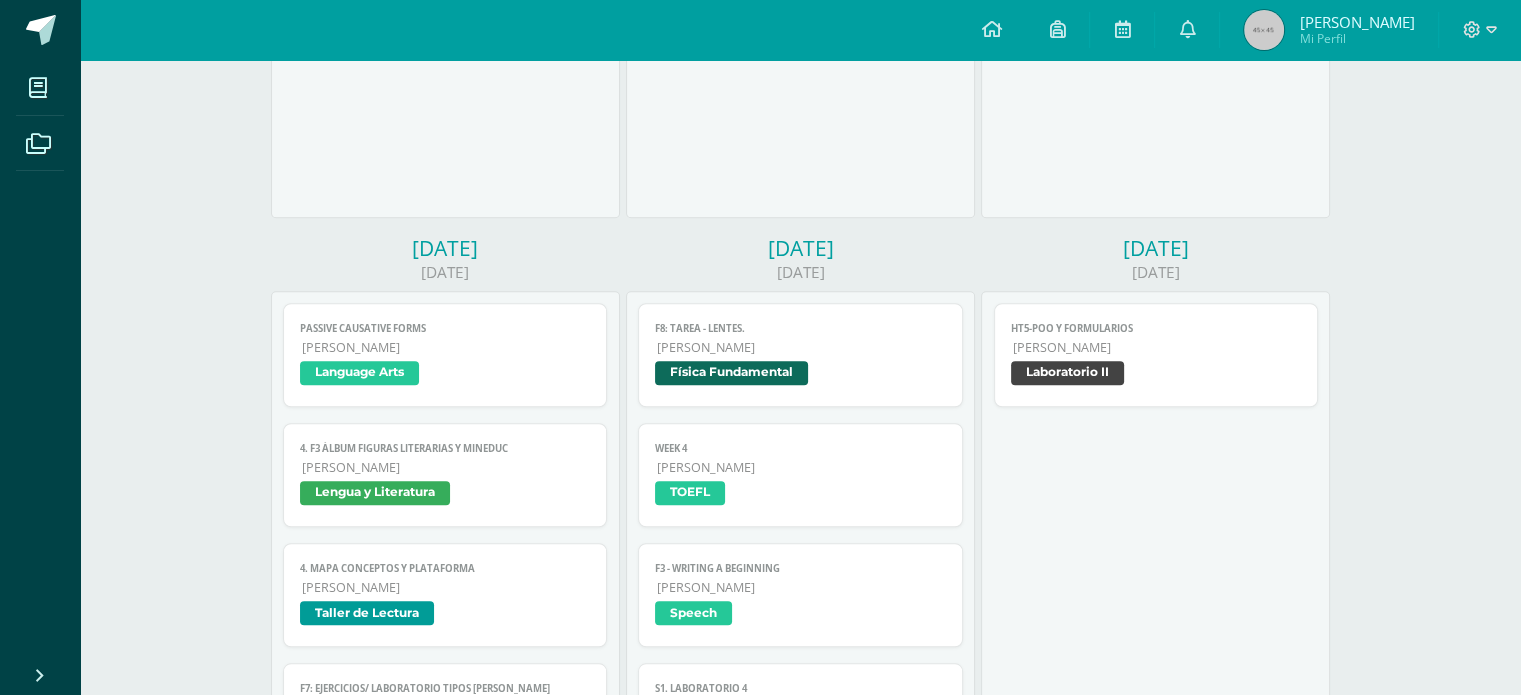 click on "[PERSON_NAME]" at bounding box center (1157, 347) 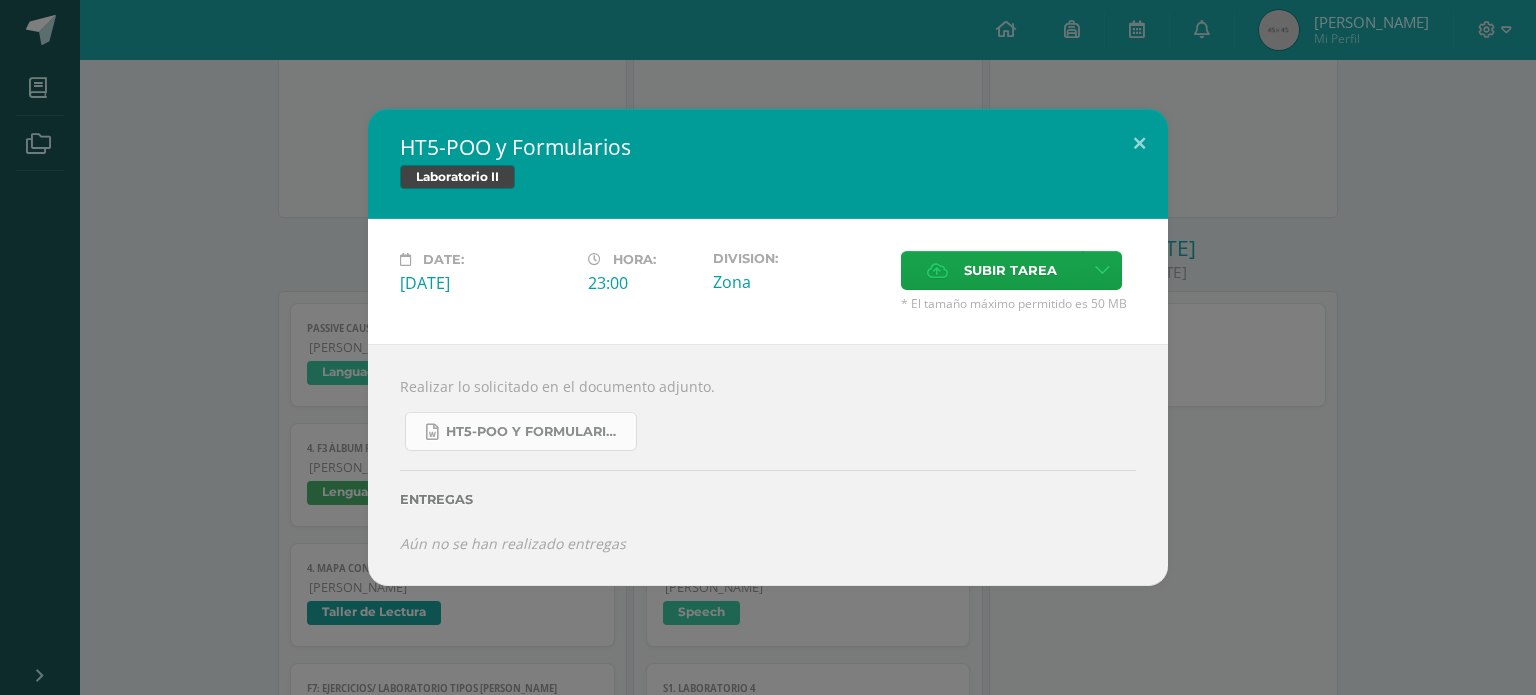 click on "HT5-POO y Formularios.docx" at bounding box center [536, 432] 